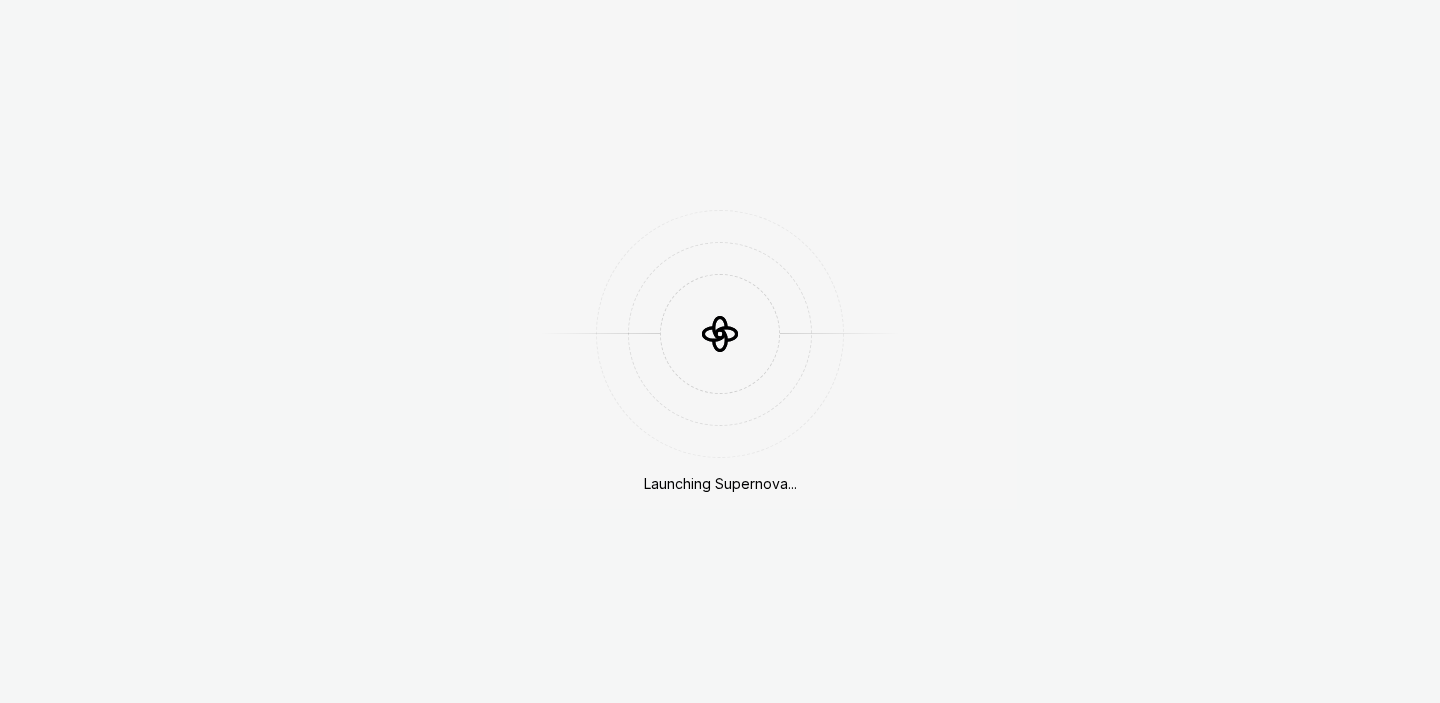 scroll, scrollTop: 0, scrollLeft: 0, axis: both 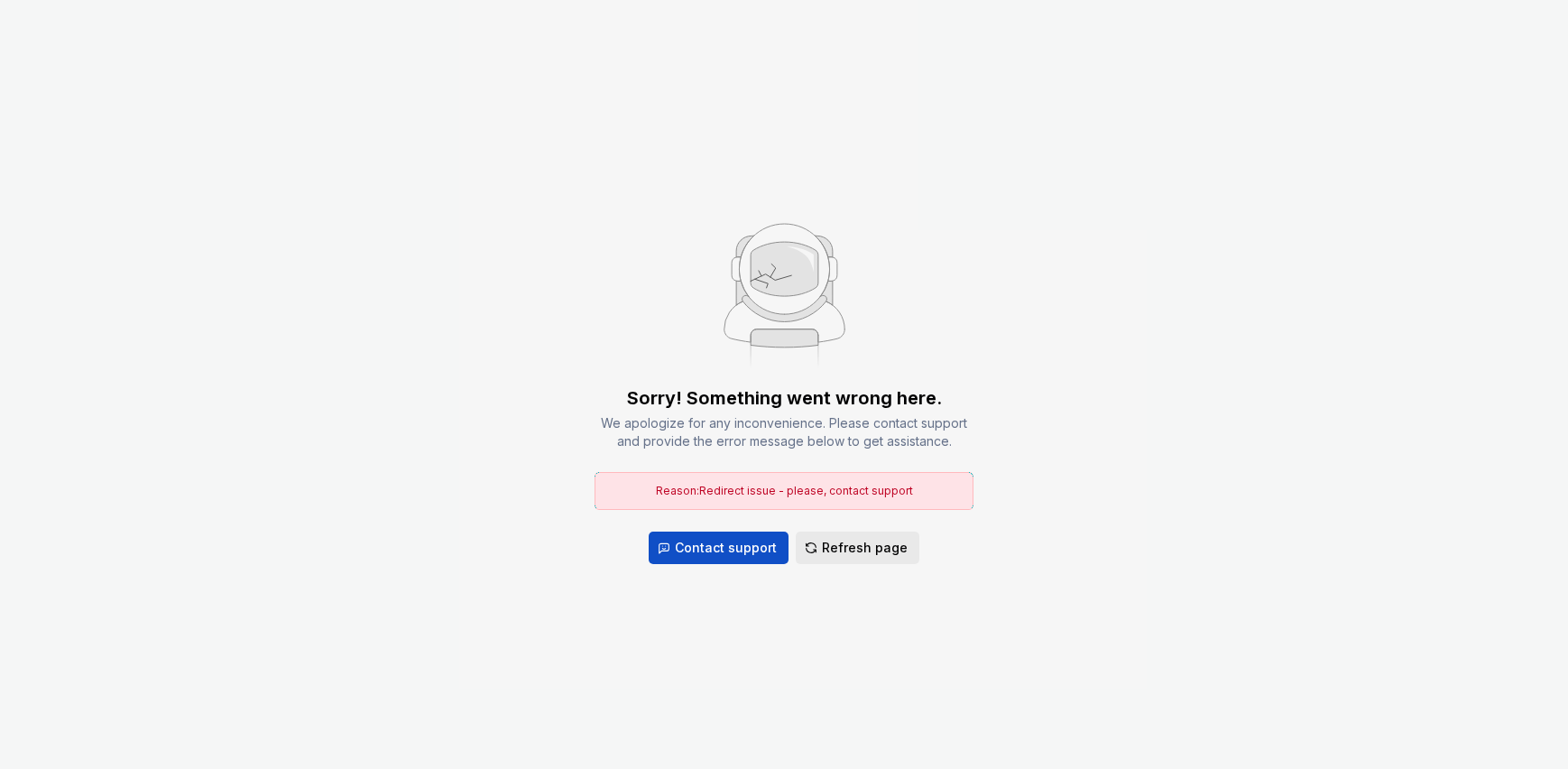 click on "Refresh page" at bounding box center (864, 548) 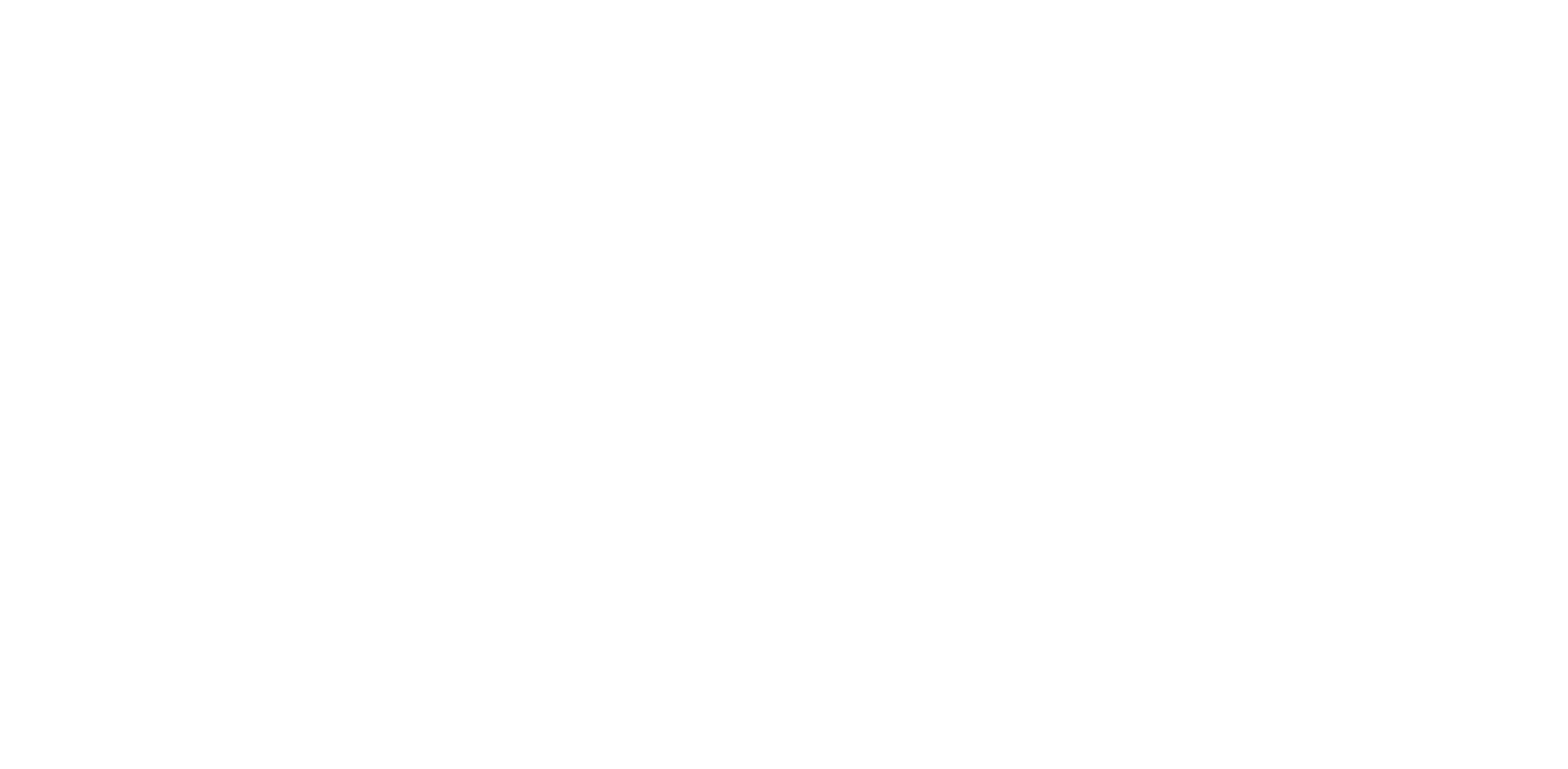 scroll, scrollTop: 0, scrollLeft: 0, axis: both 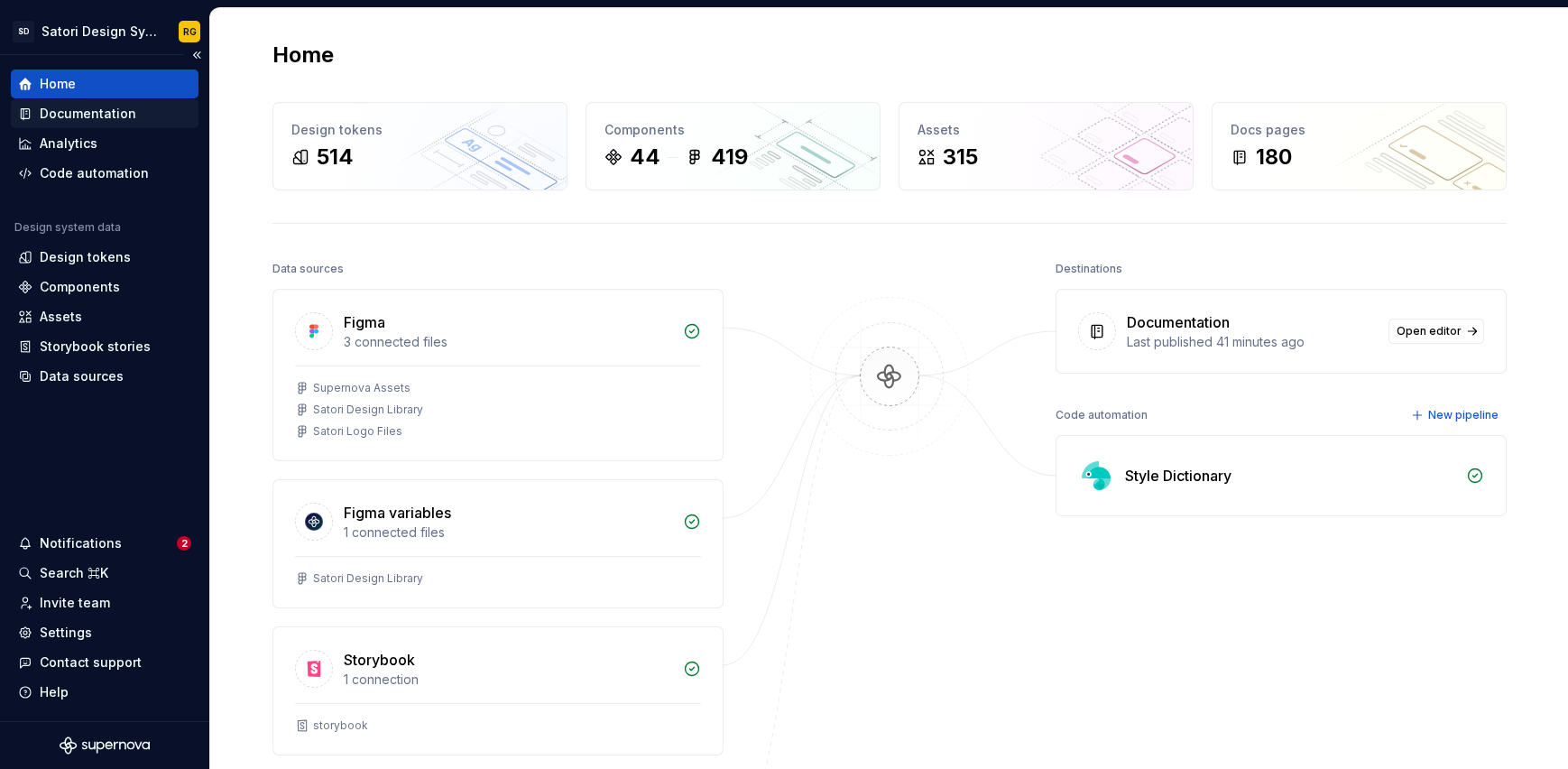 click on "Documentation" at bounding box center (88, 114) 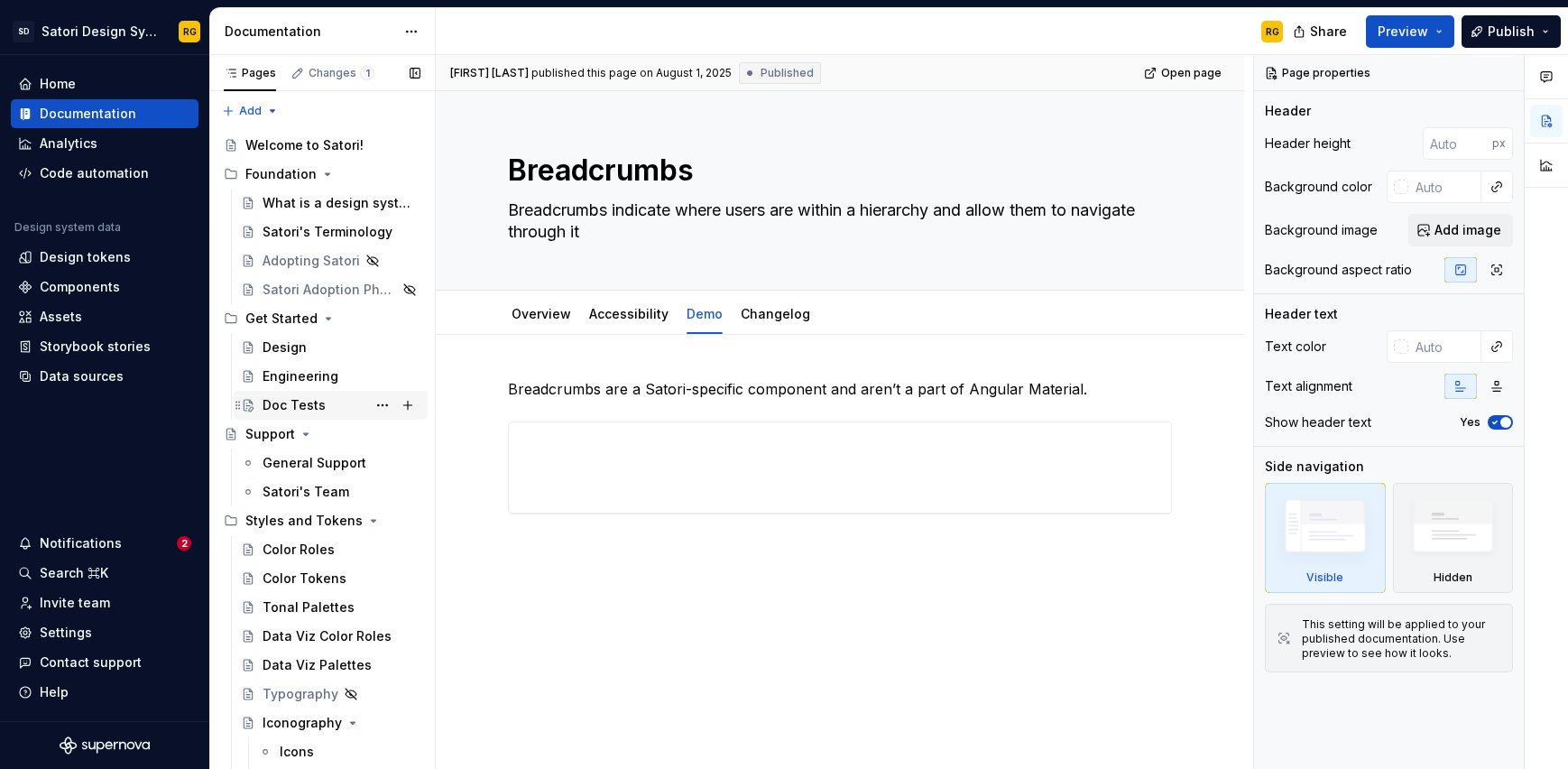 click on "Doc Tests" at bounding box center [294, 405] 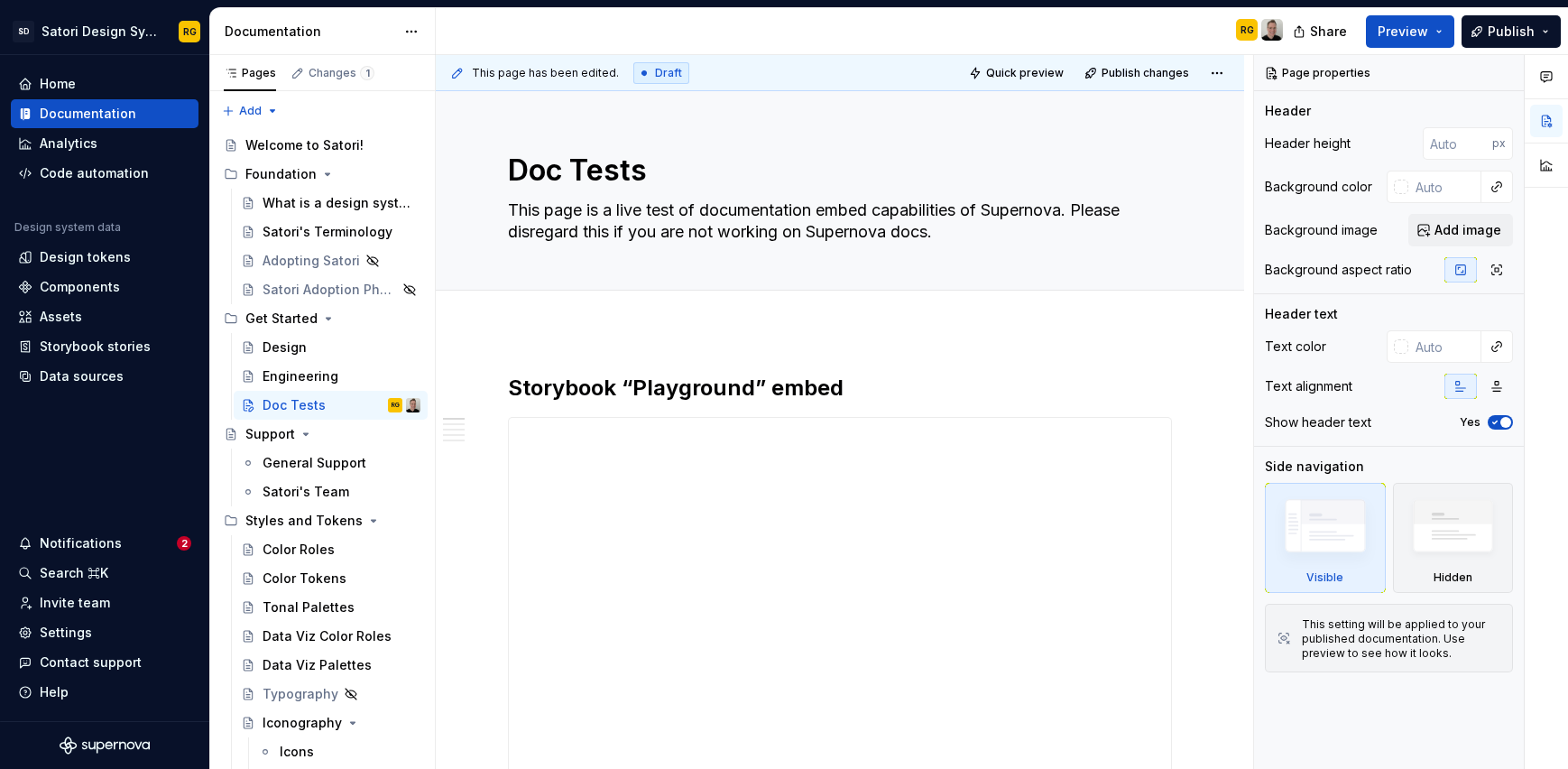 type on "*" 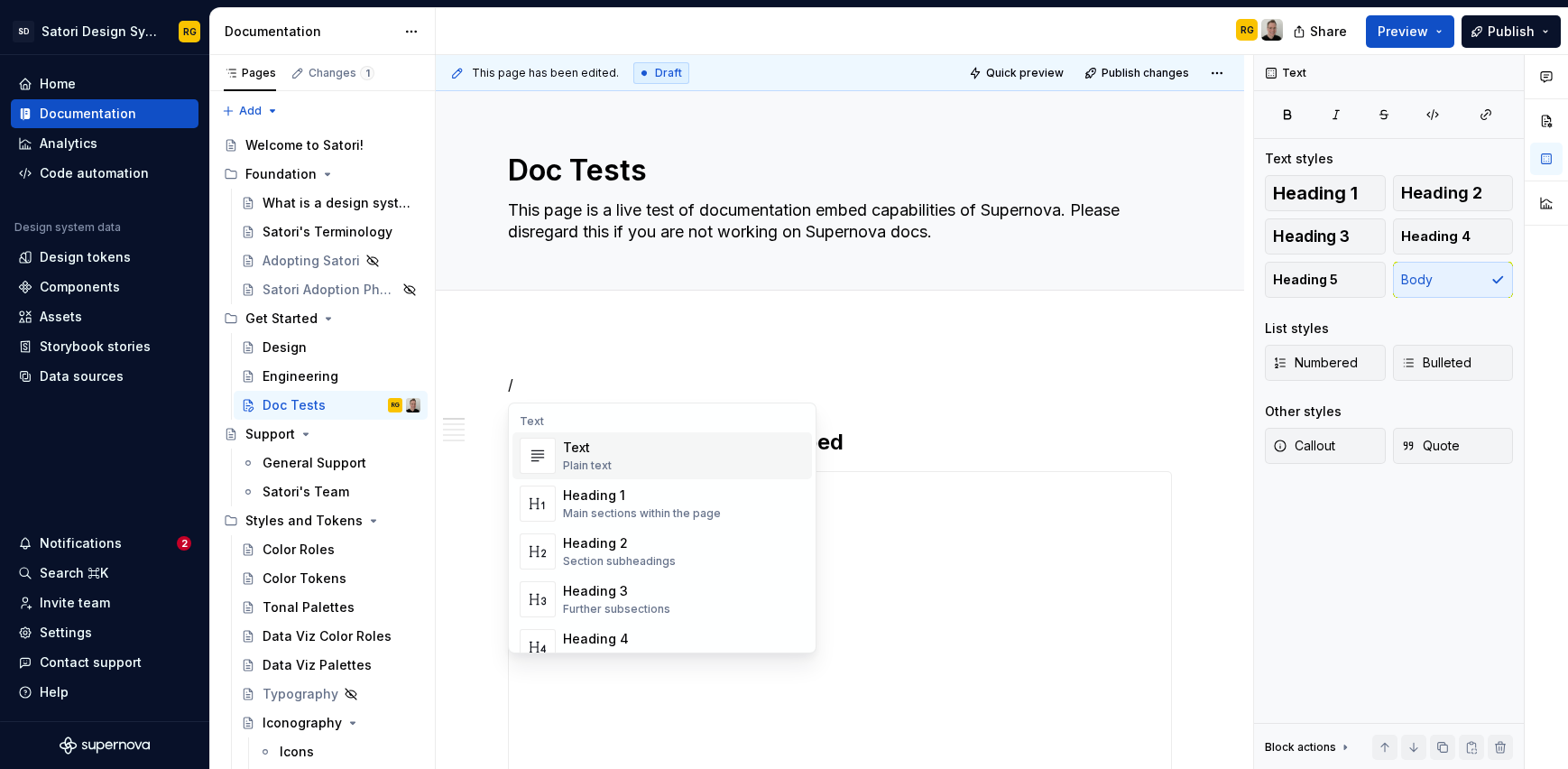 type 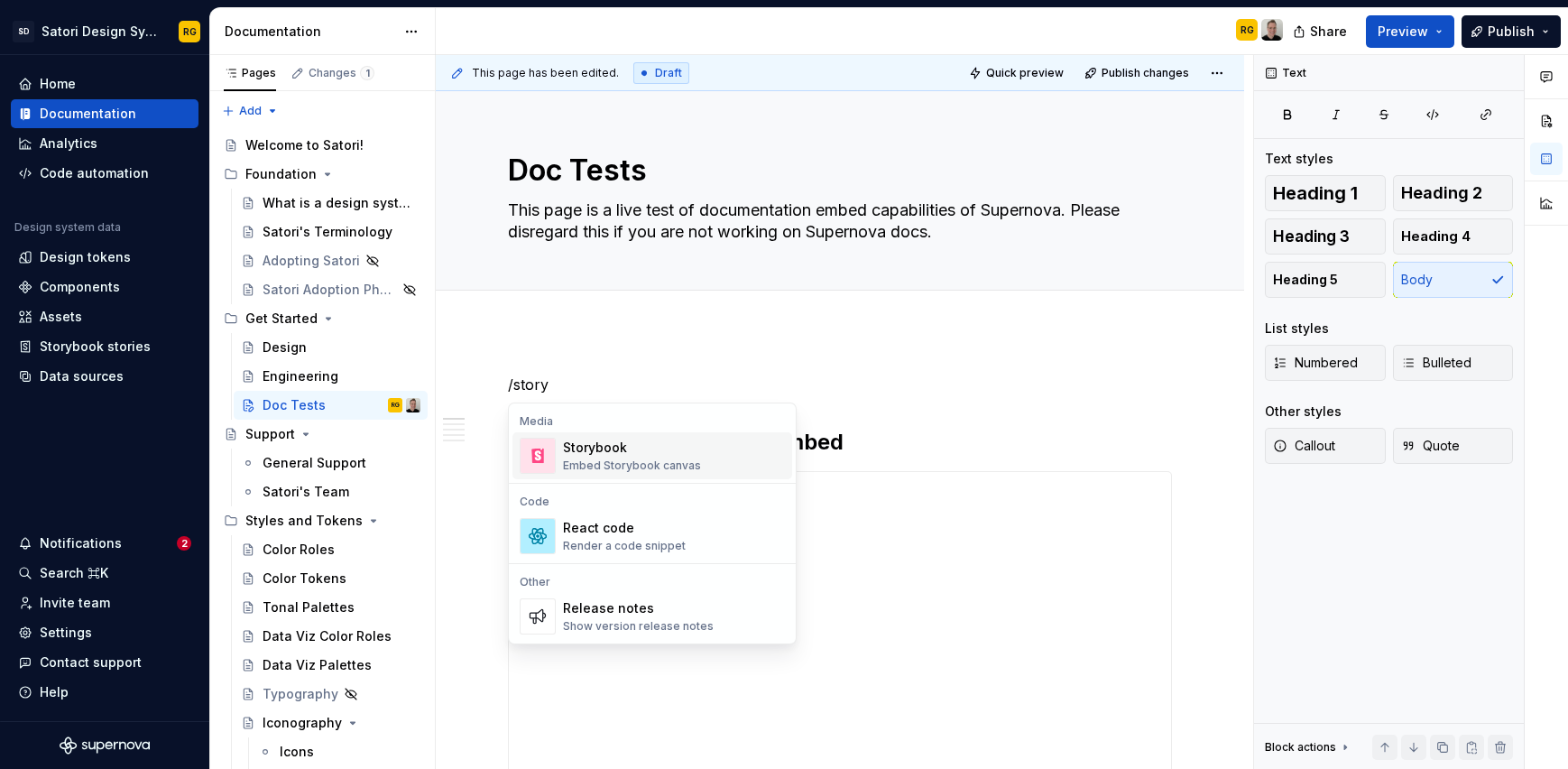 click on "Embed Storybook canvas" at bounding box center (632, 466) 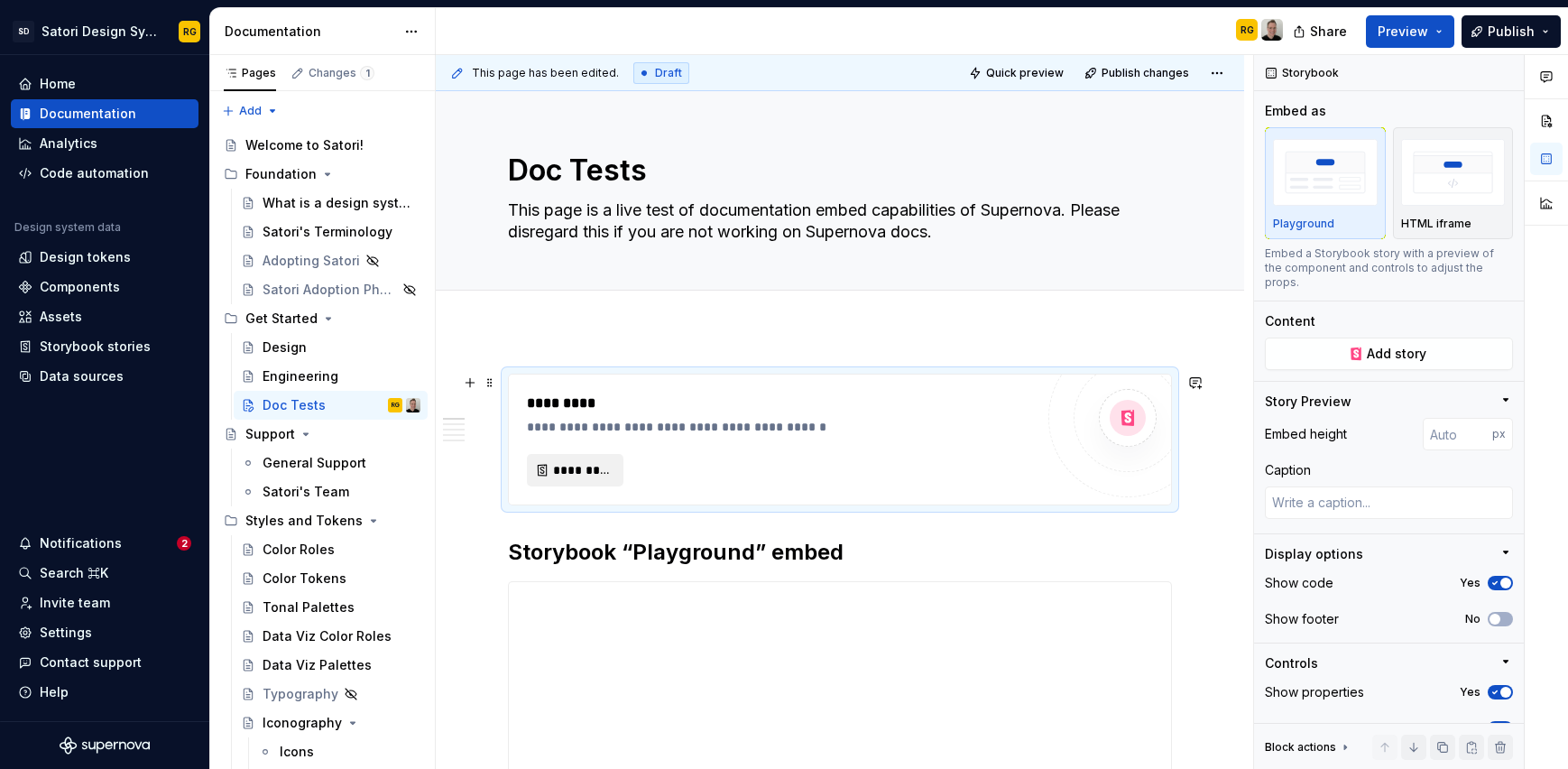 click on "*********" at bounding box center [582, 470] 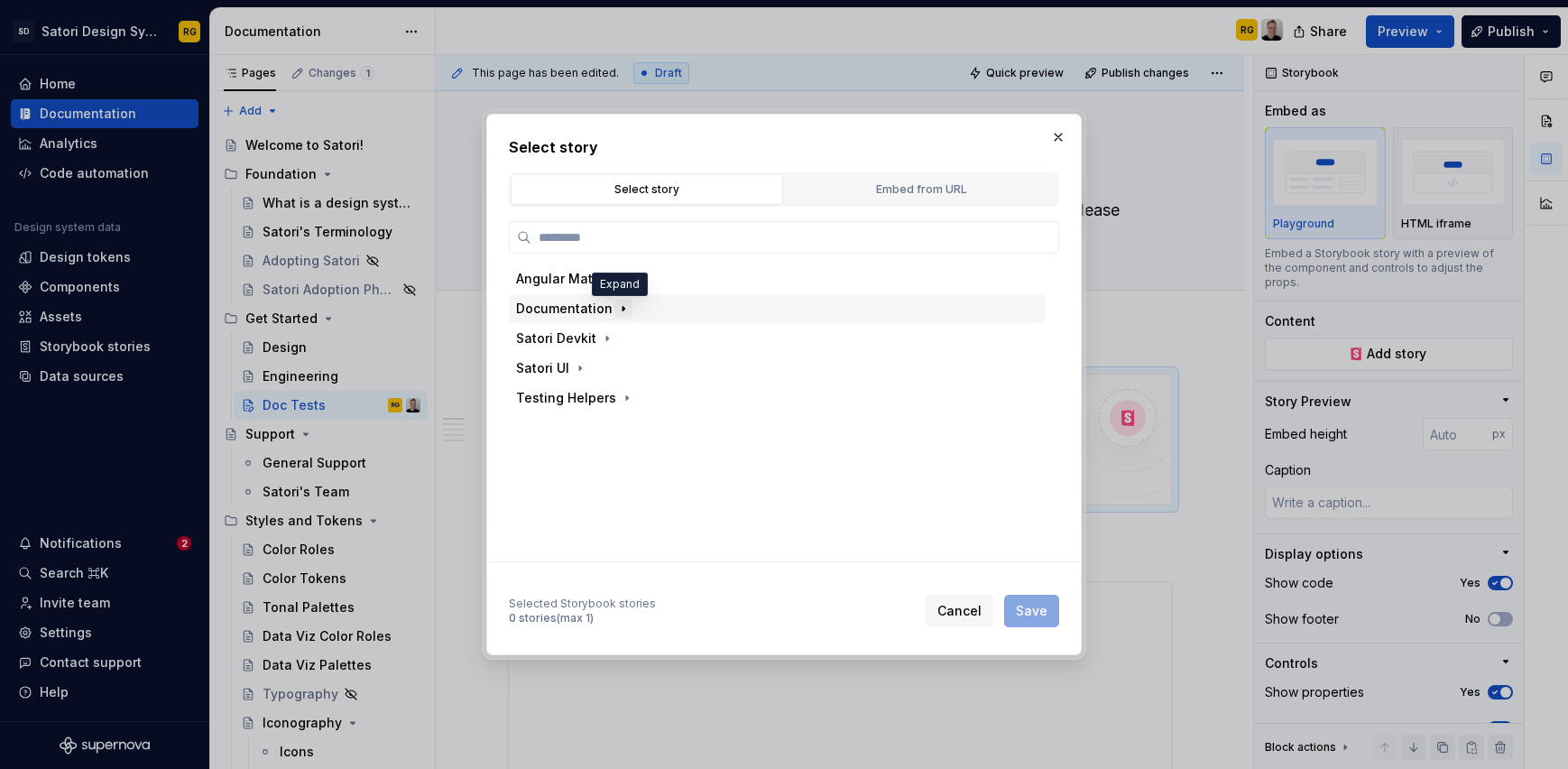 click 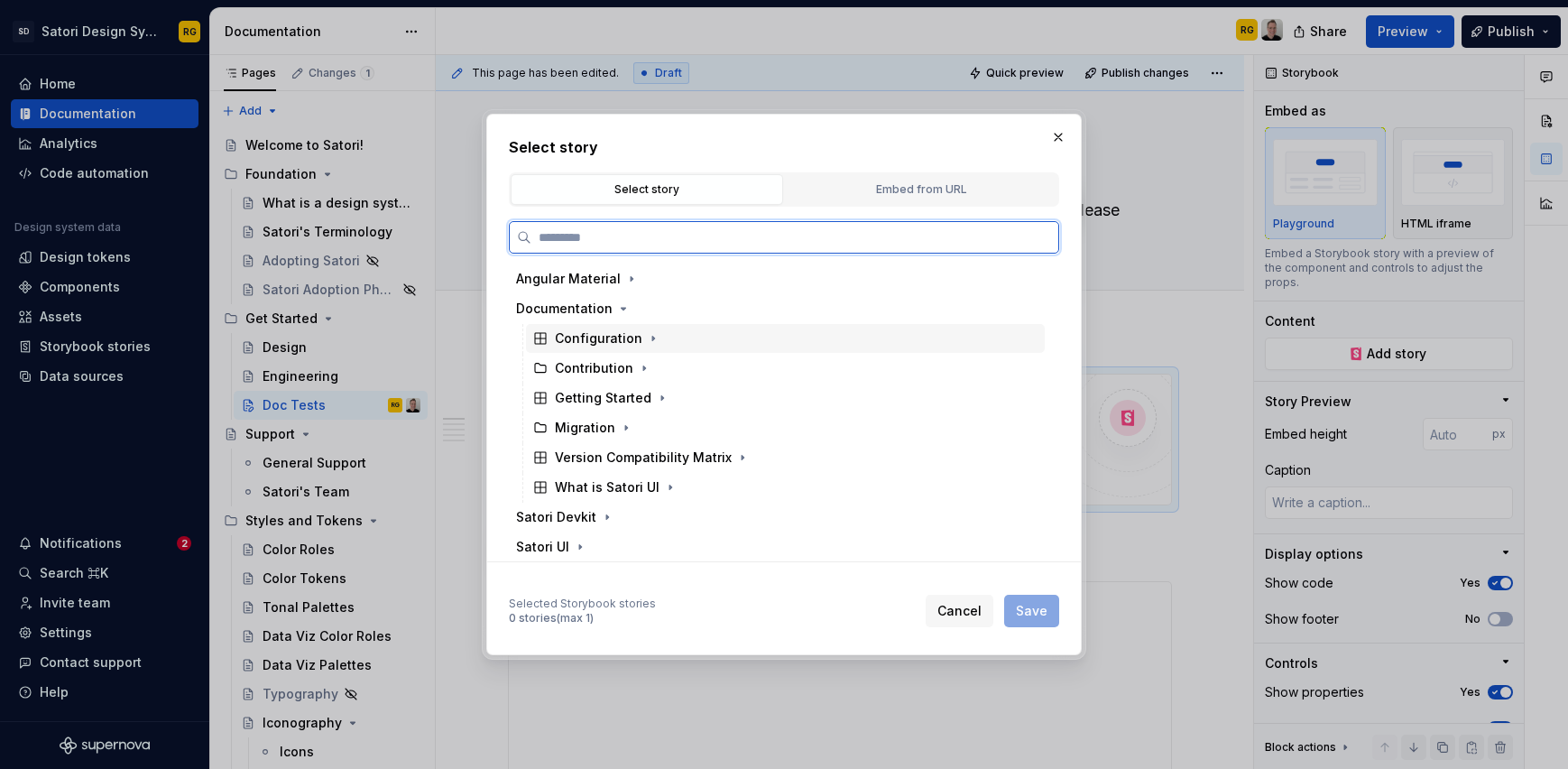 click on "Configuration" at bounding box center (785, 338) 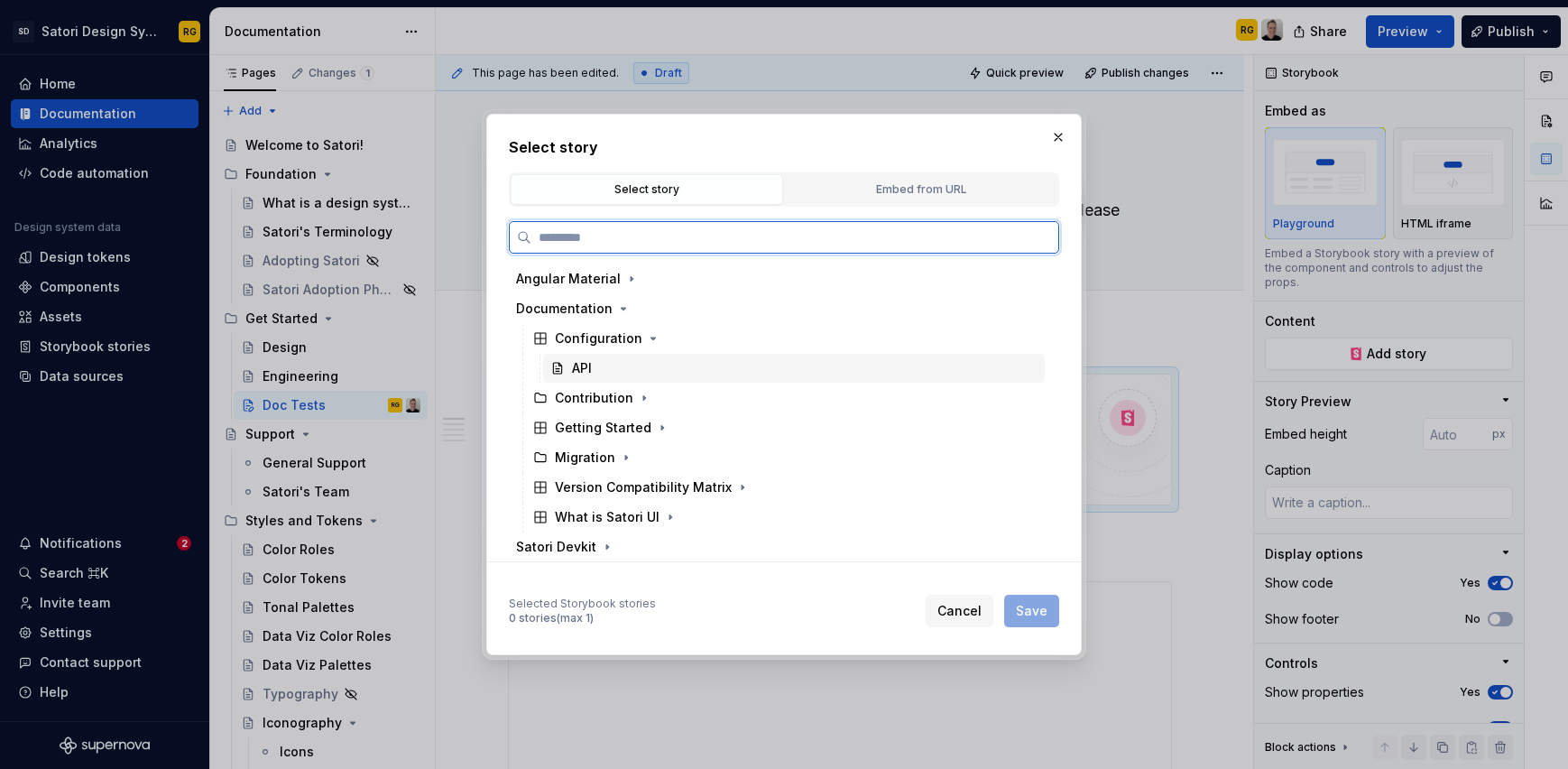 click on "API" at bounding box center [794, 368] 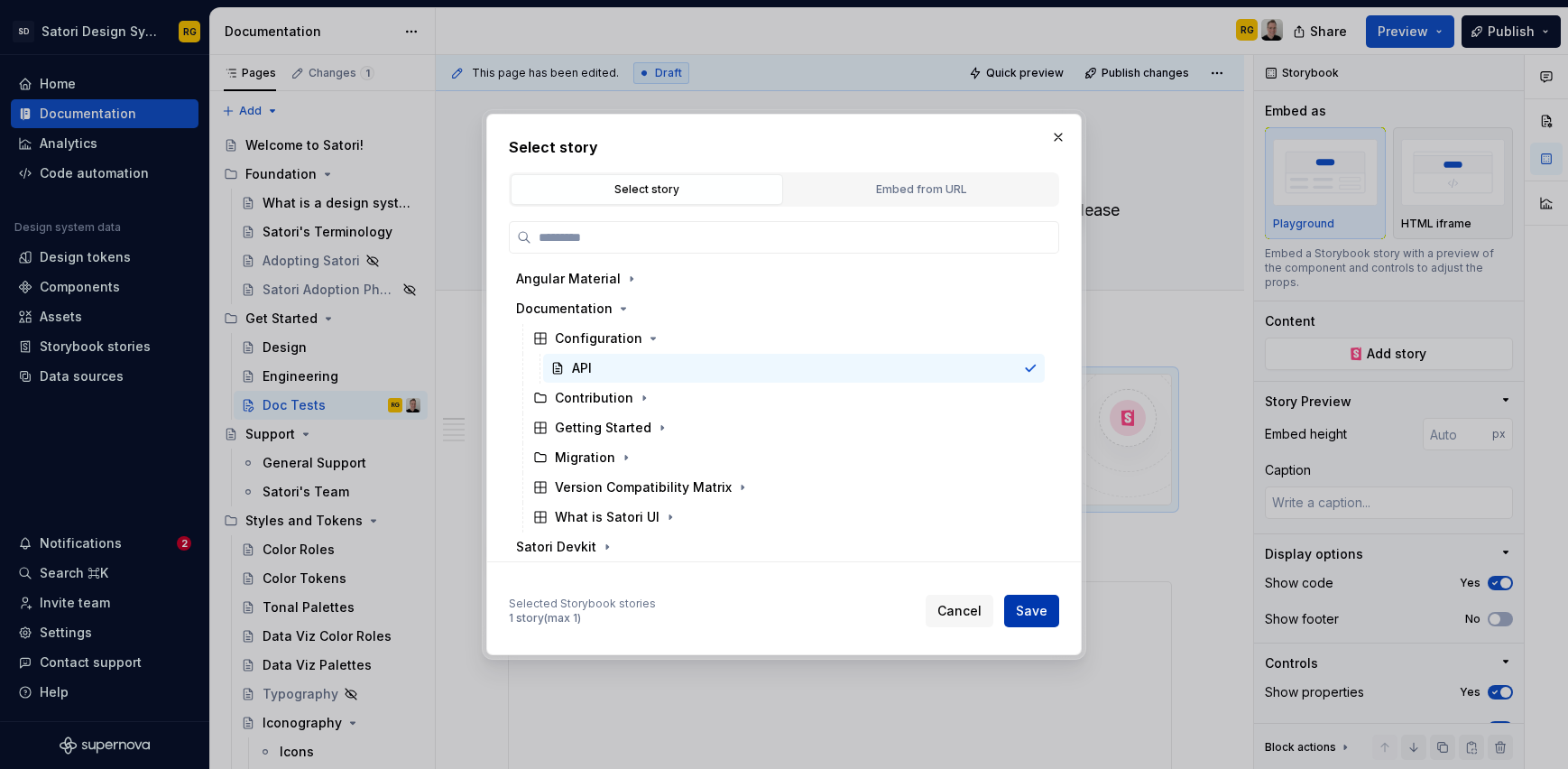 click on "Save" at bounding box center (1031, 611) 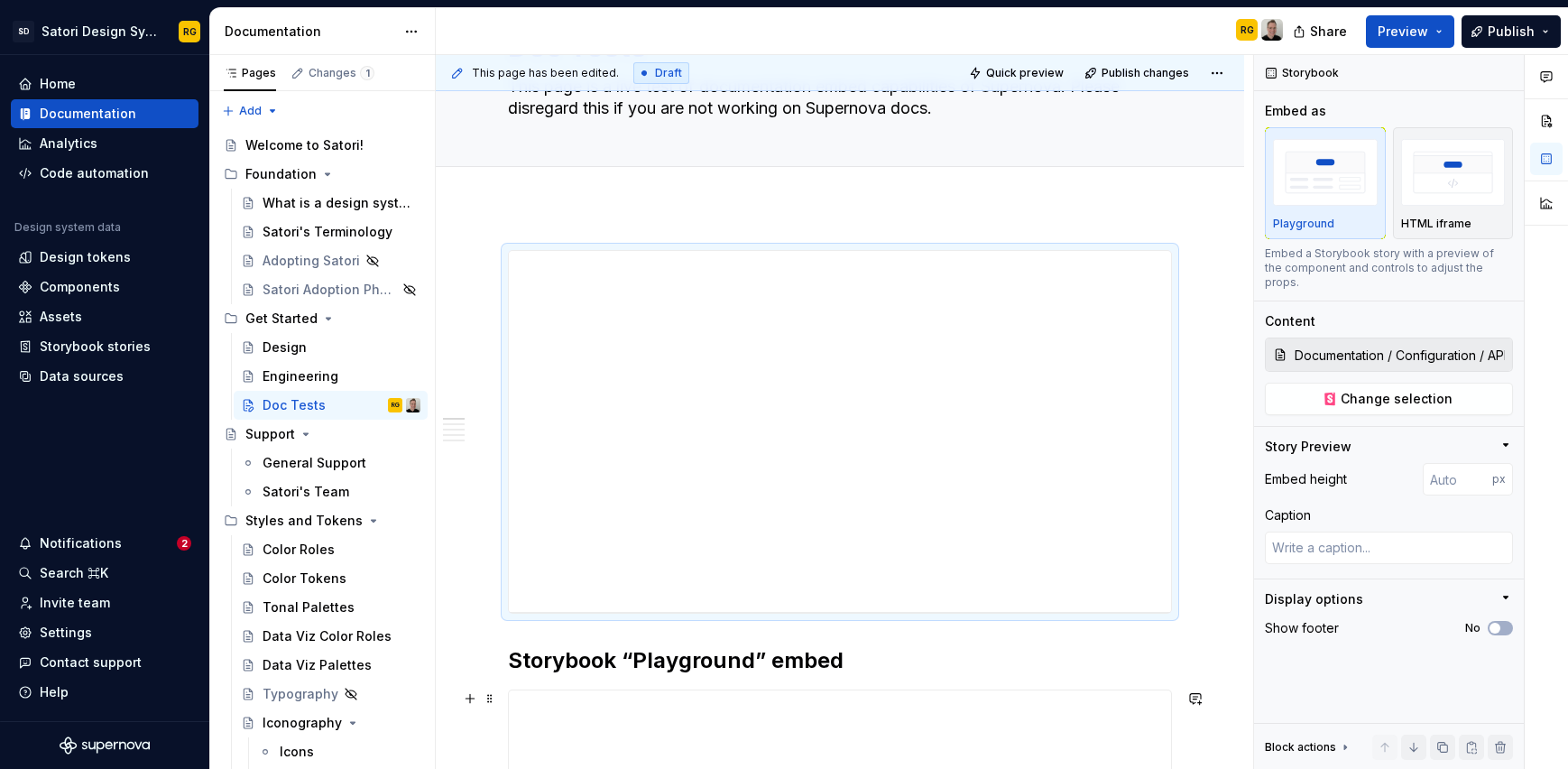 scroll, scrollTop: 0, scrollLeft: 0, axis: both 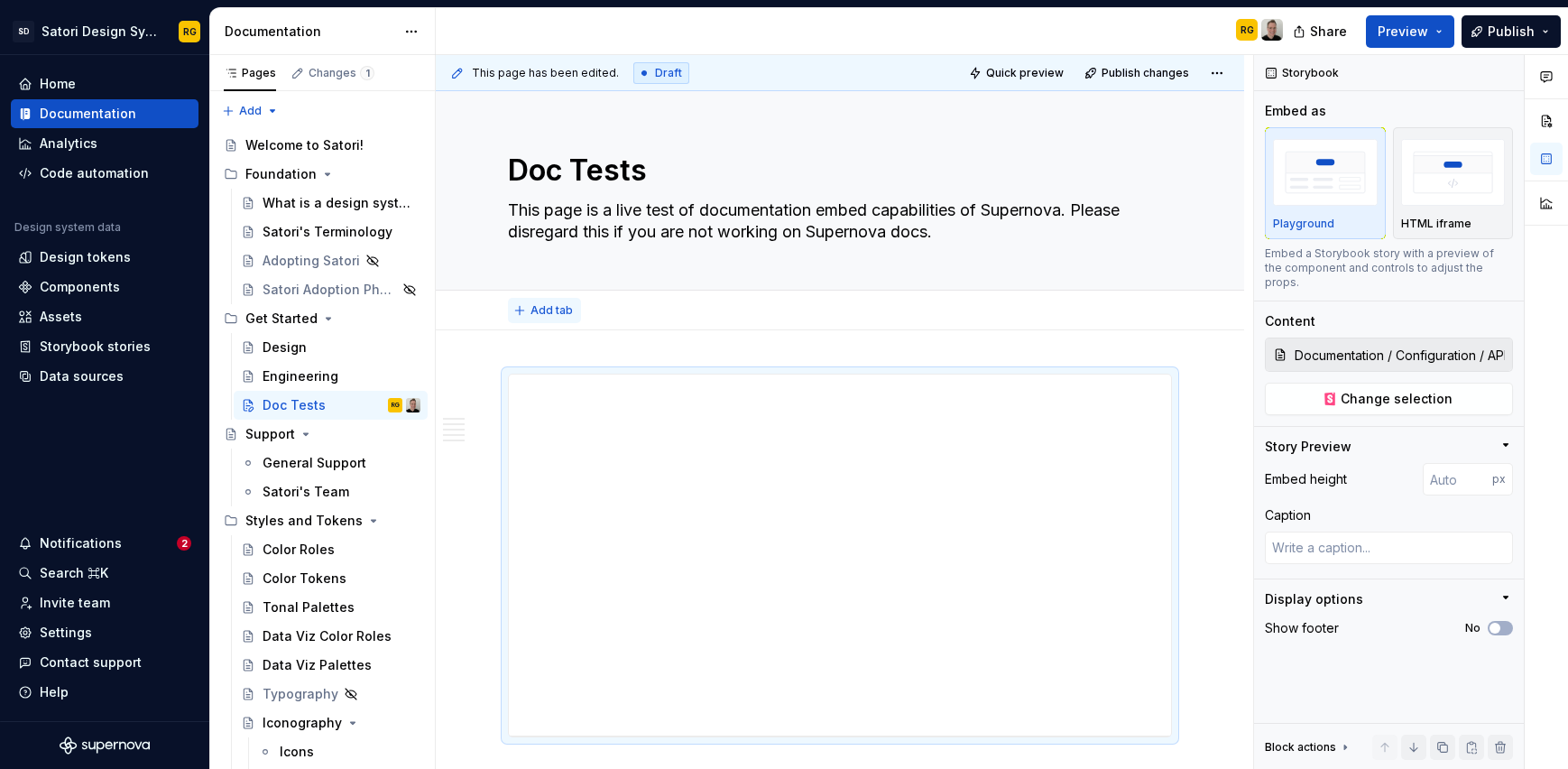 click on "Add tab" at bounding box center (551, 310) 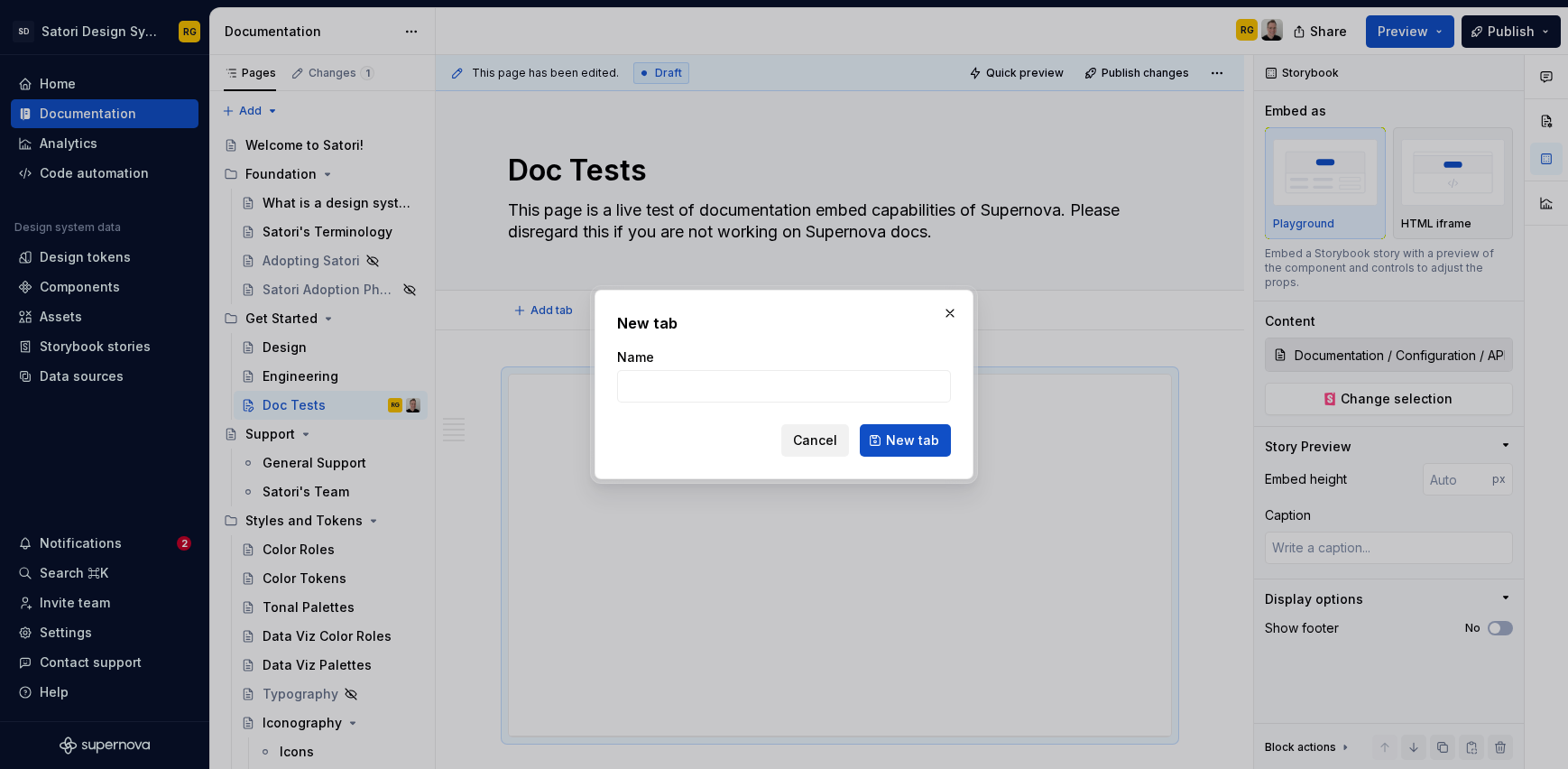 click on "Cancel" at bounding box center [815, 440] 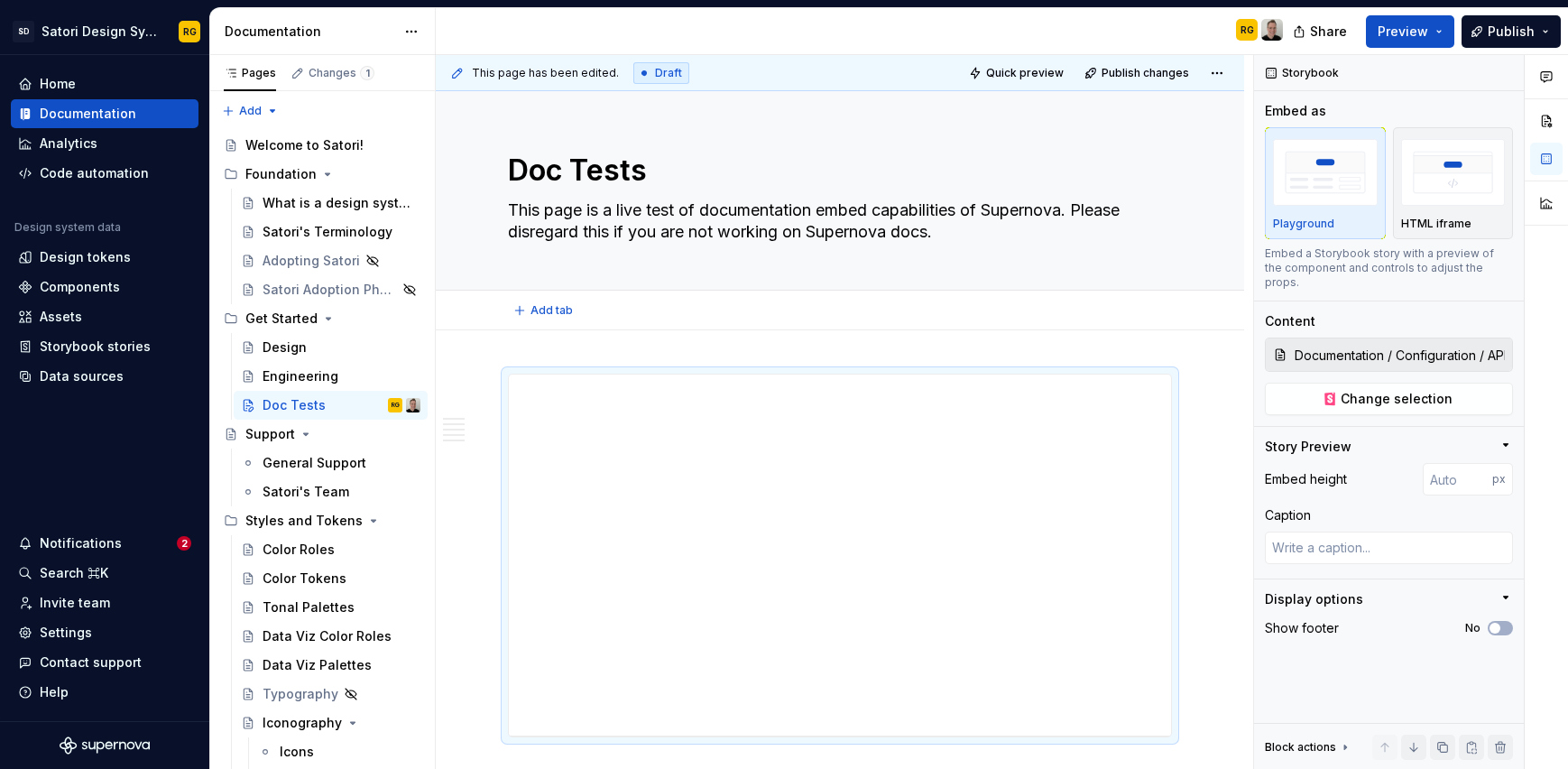 click on "**********" at bounding box center (840, 1541) 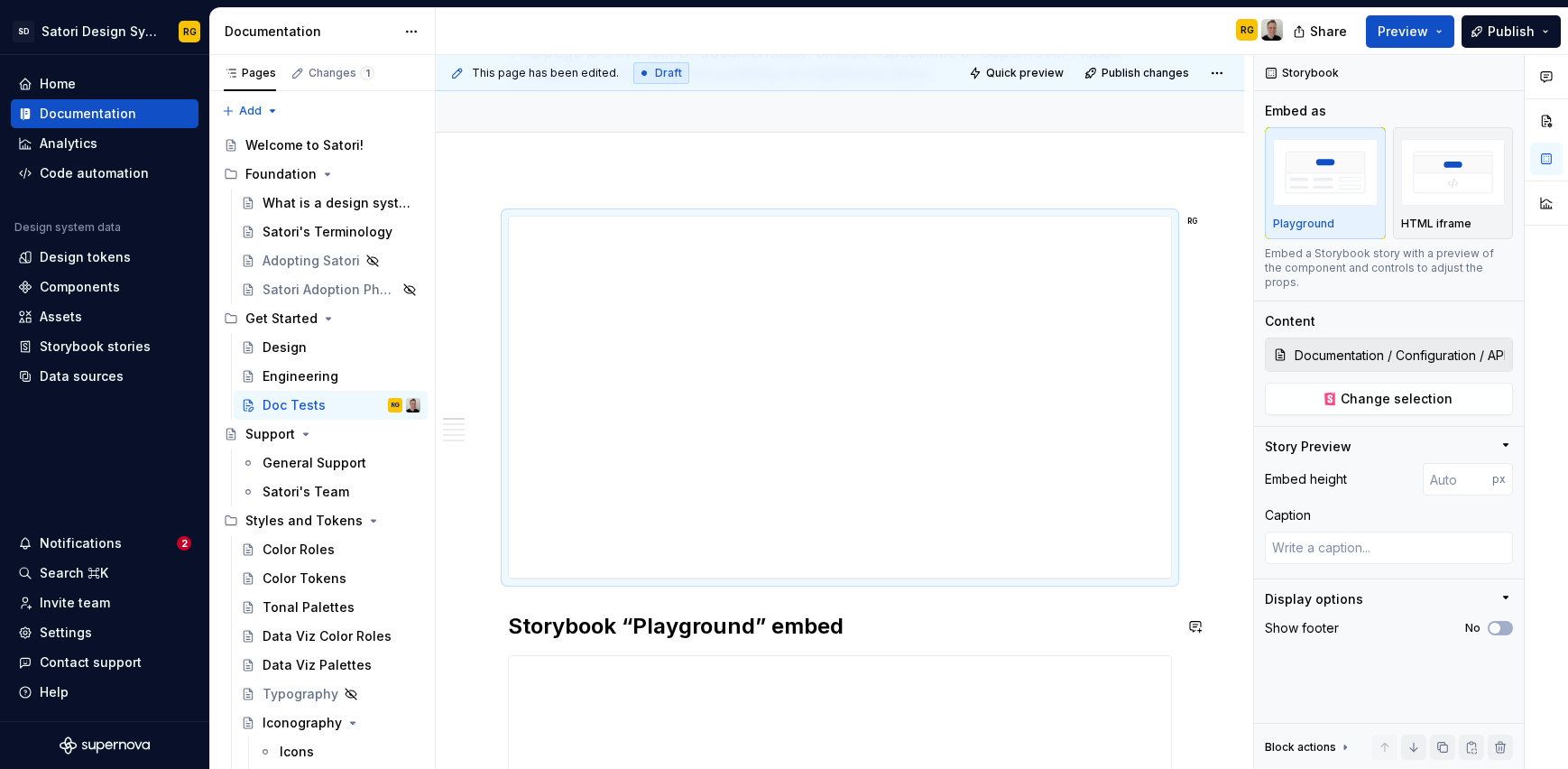 scroll, scrollTop: 0, scrollLeft: 0, axis: both 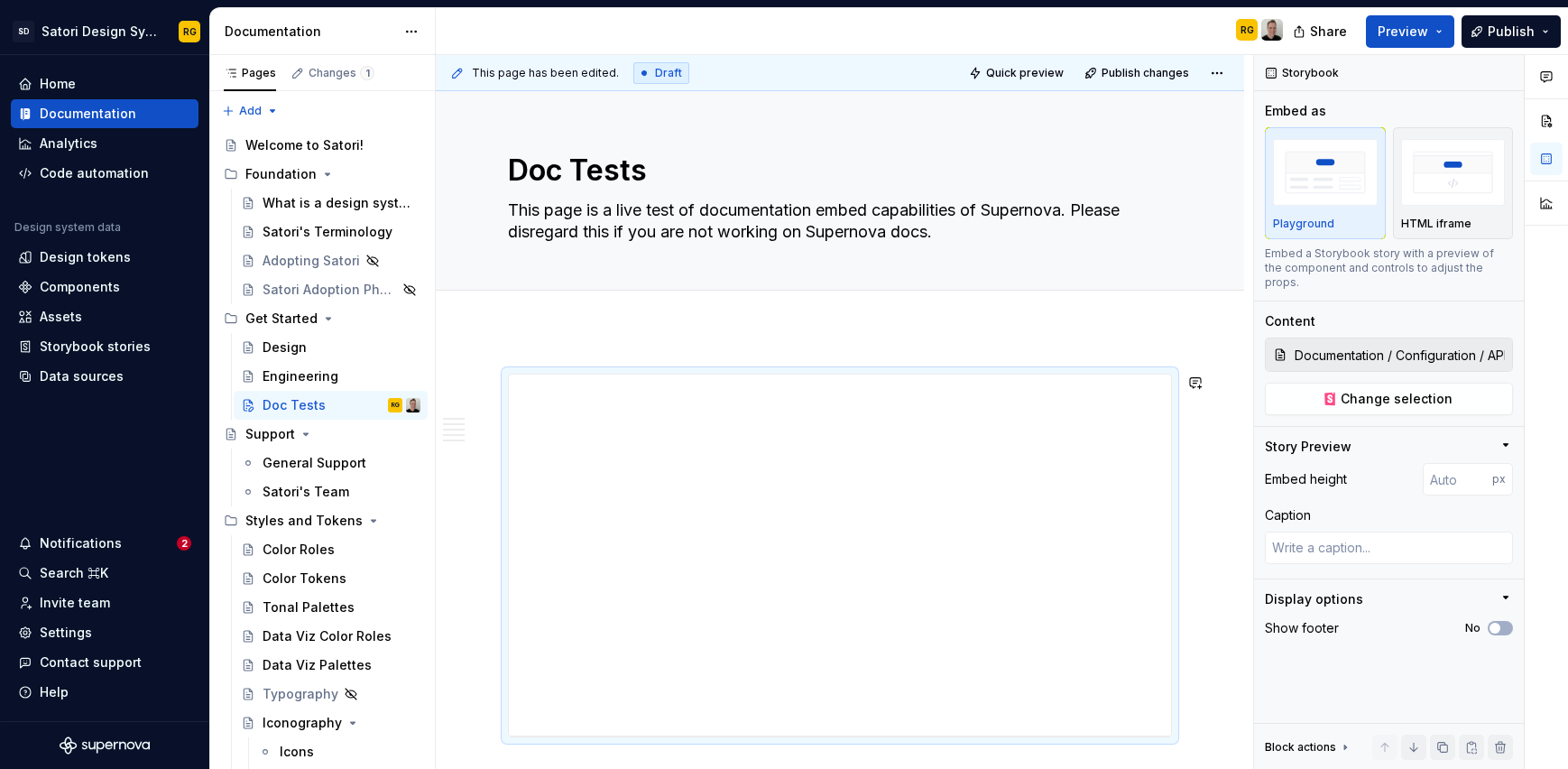click on "**********" at bounding box center (840, 1541) 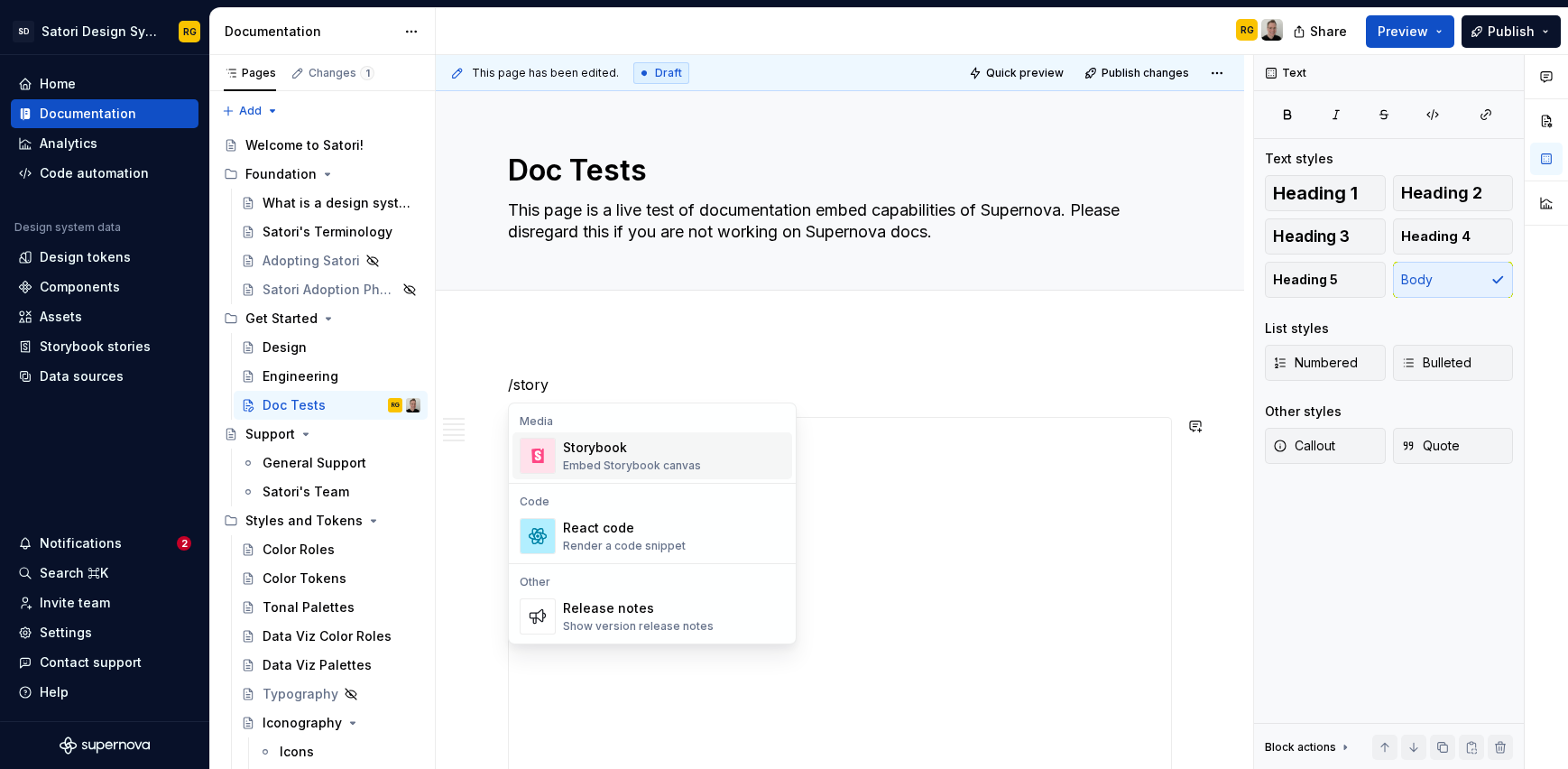 click on "Embed Storybook canvas" at bounding box center [632, 466] 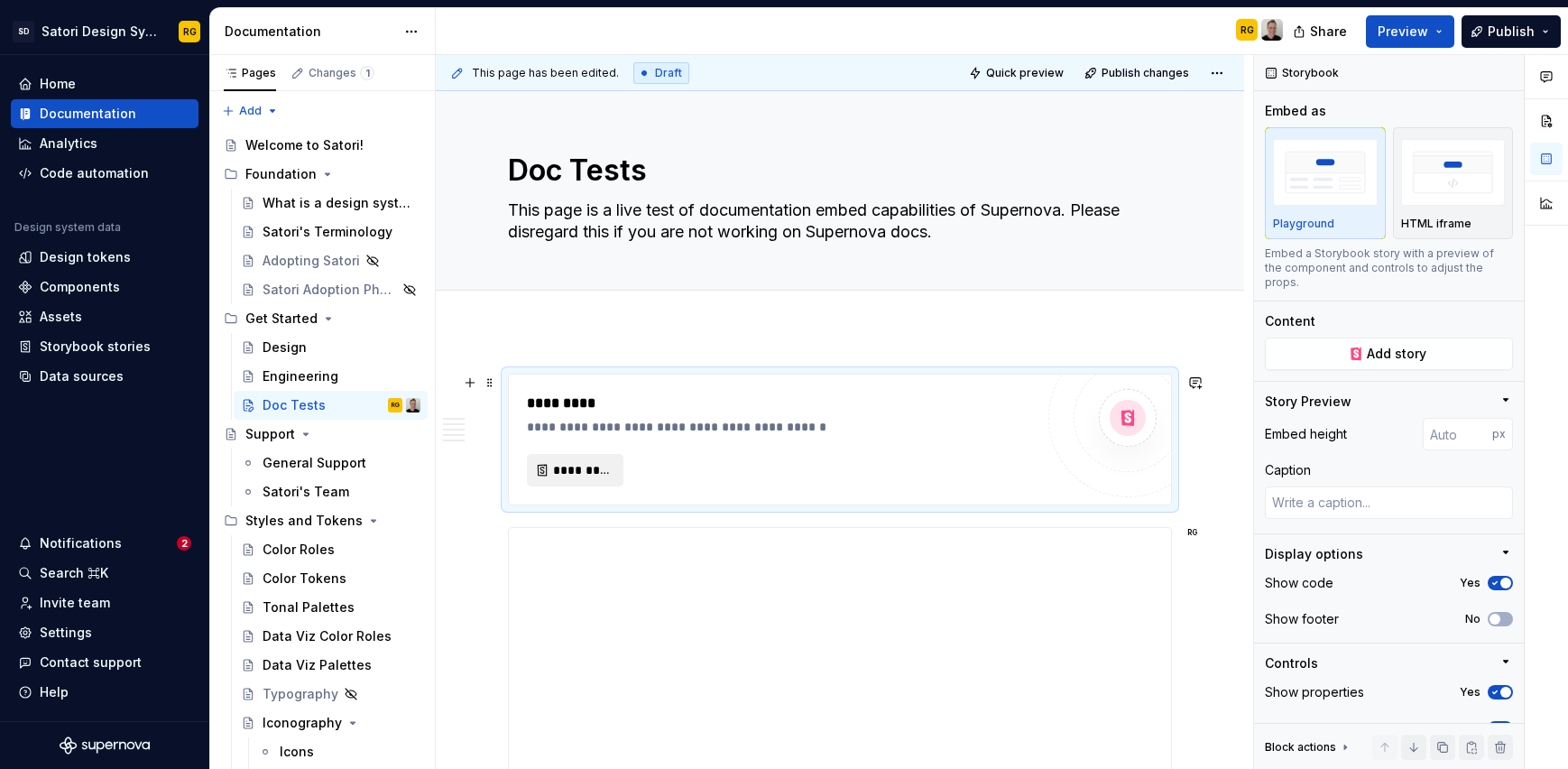 click on "*********" at bounding box center [582, 470] 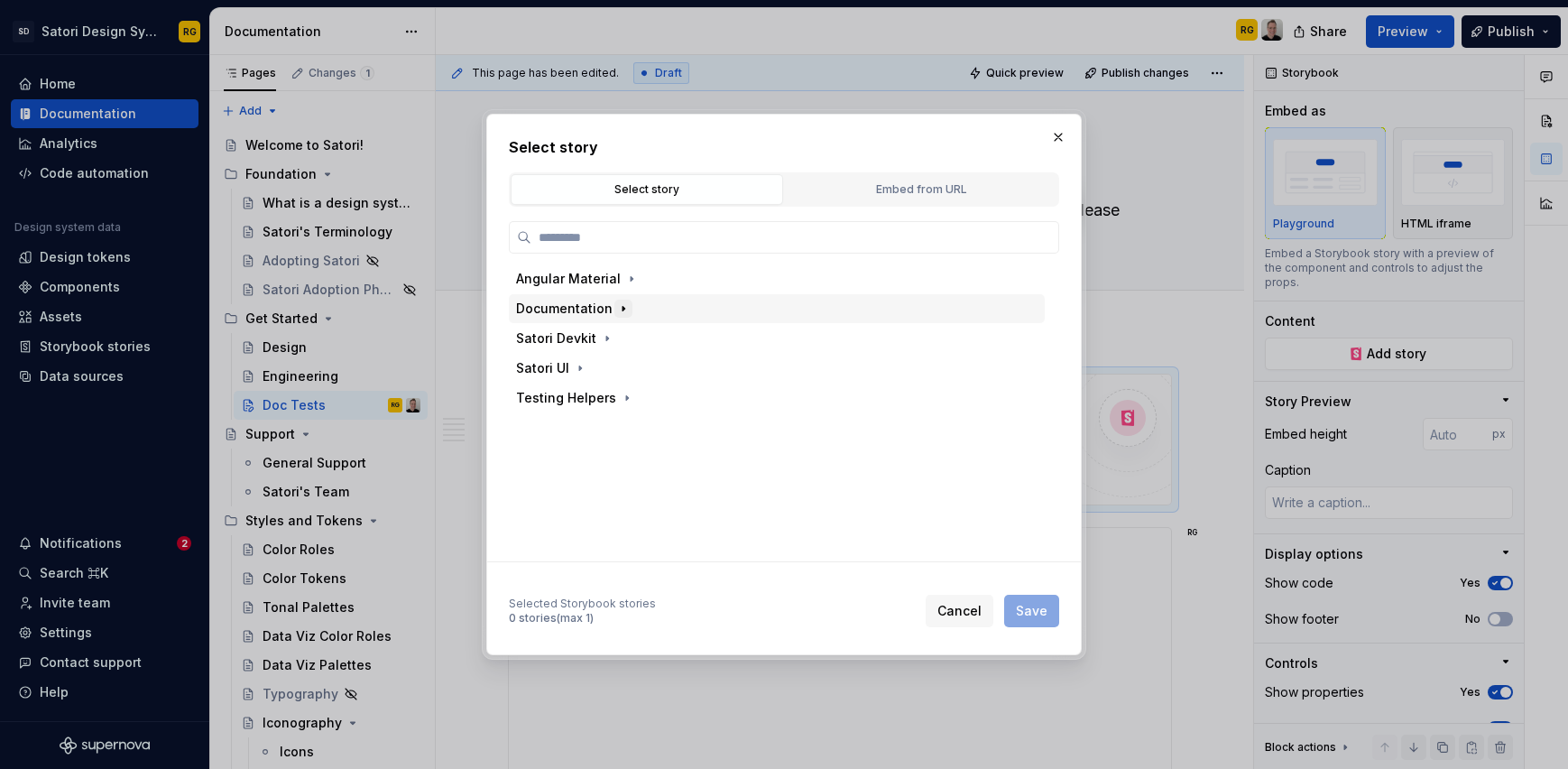 click 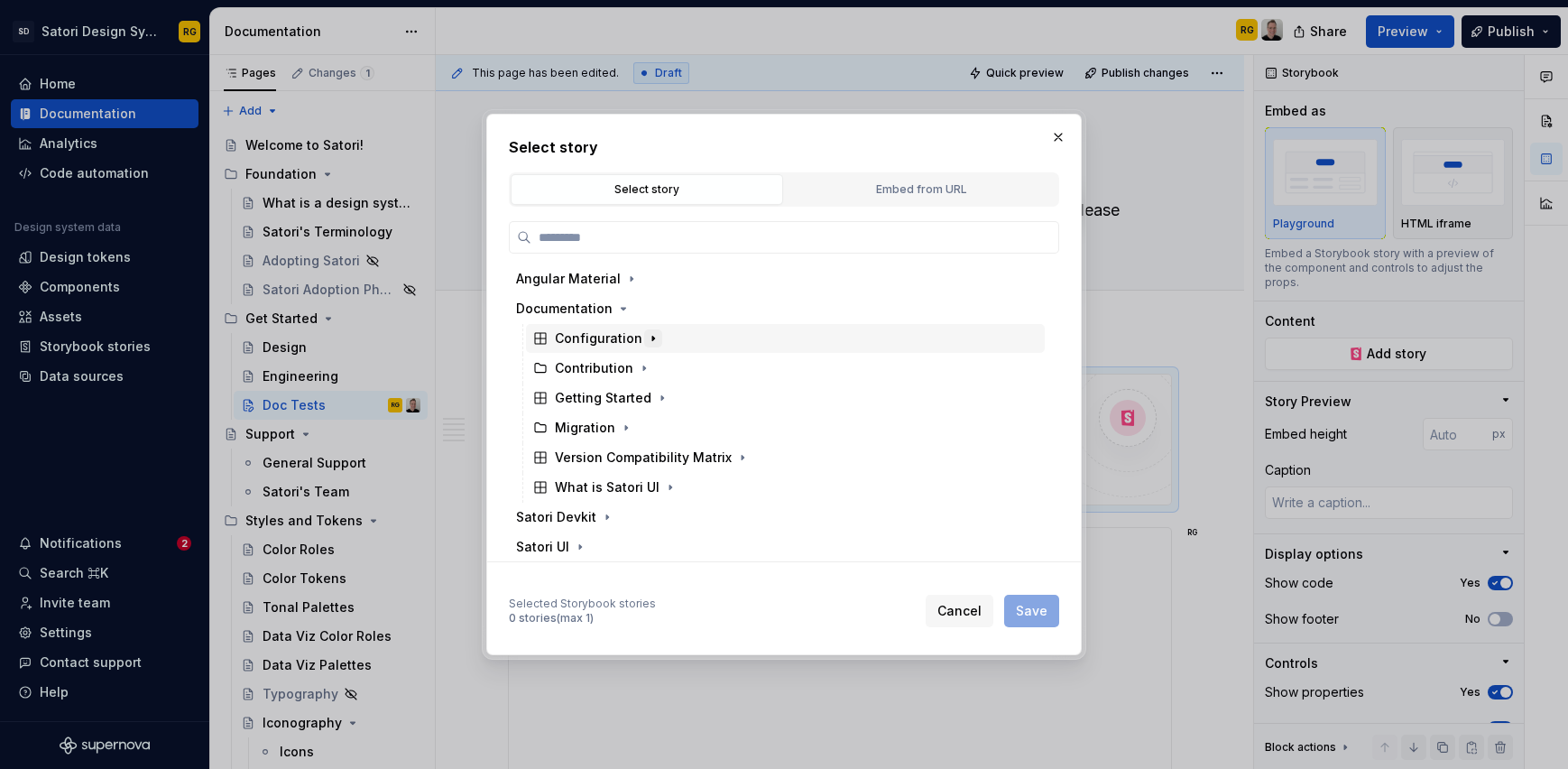 click 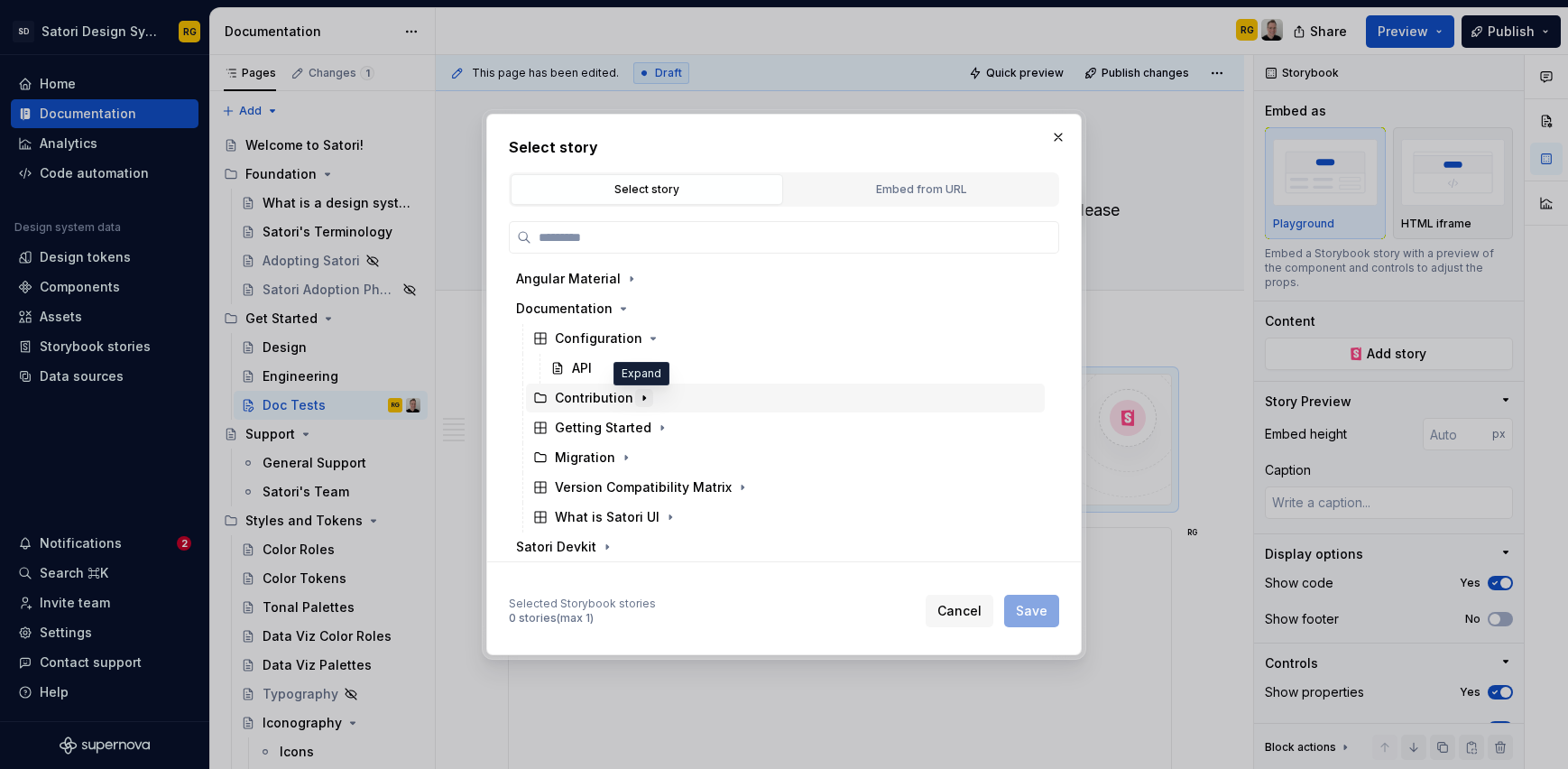 click 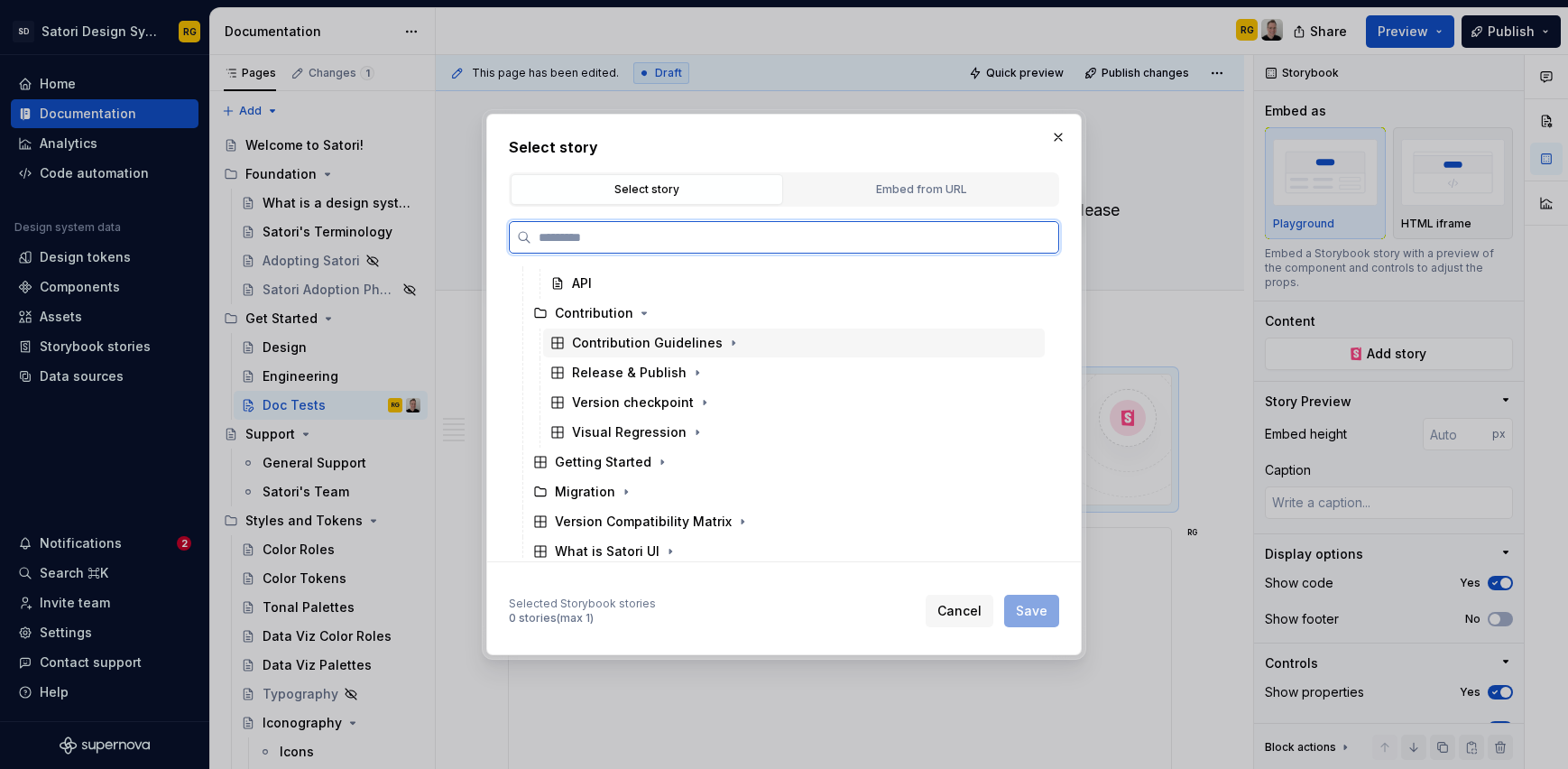 scroll, scrollTop: 128, scrollLeft: 0, axis: vertical 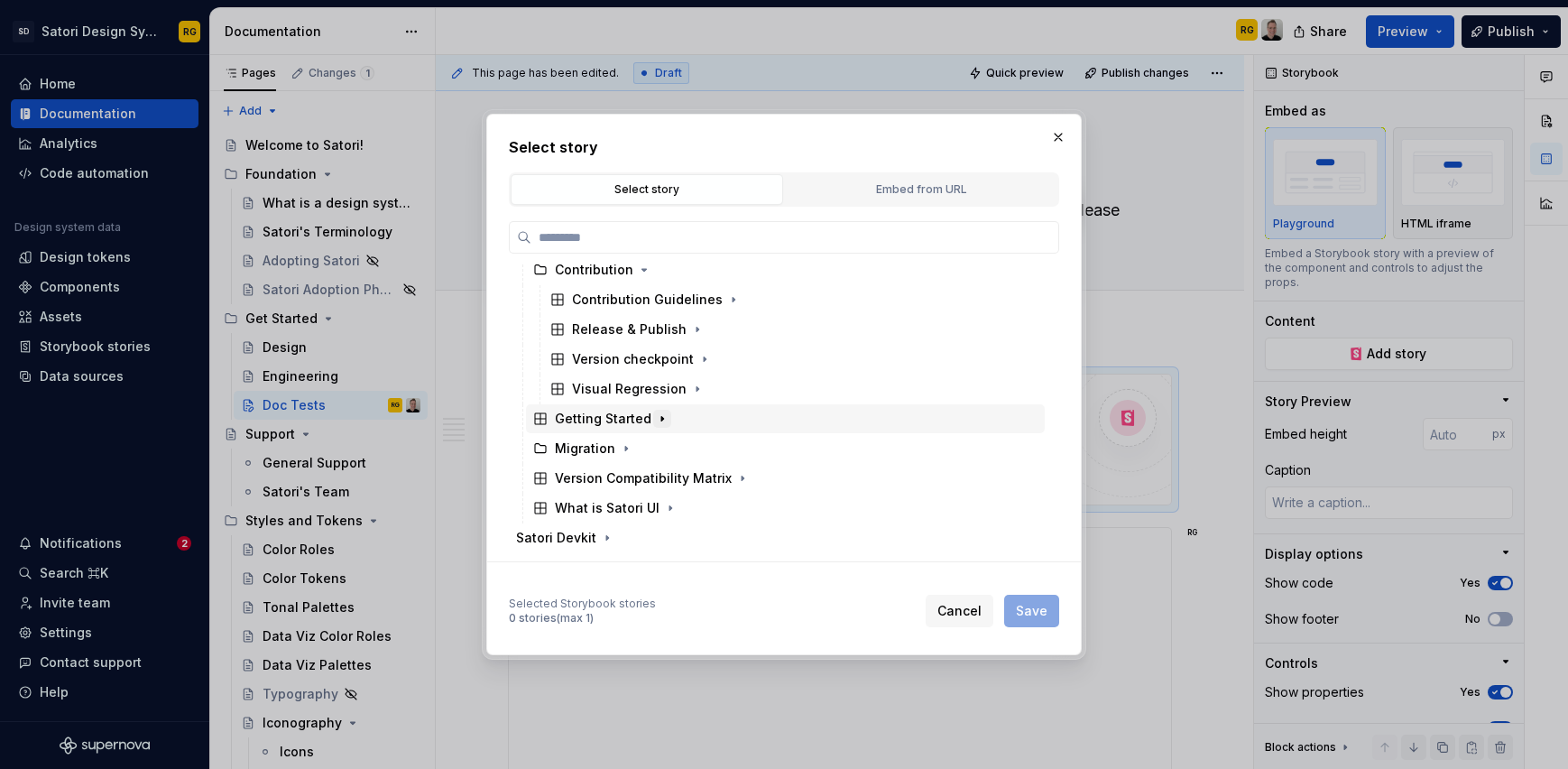 click 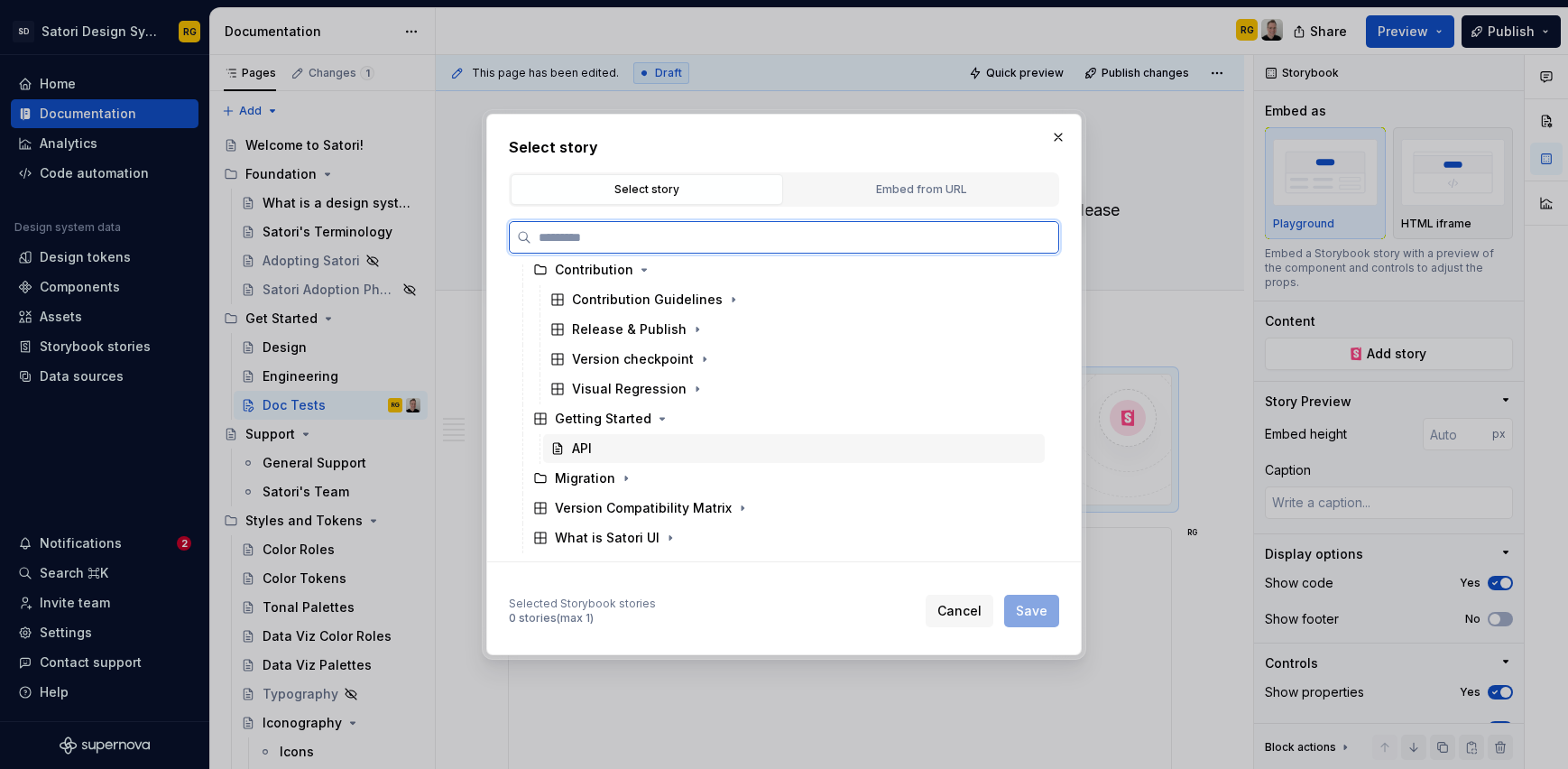 click on "API" at bounding box center [582, 449] 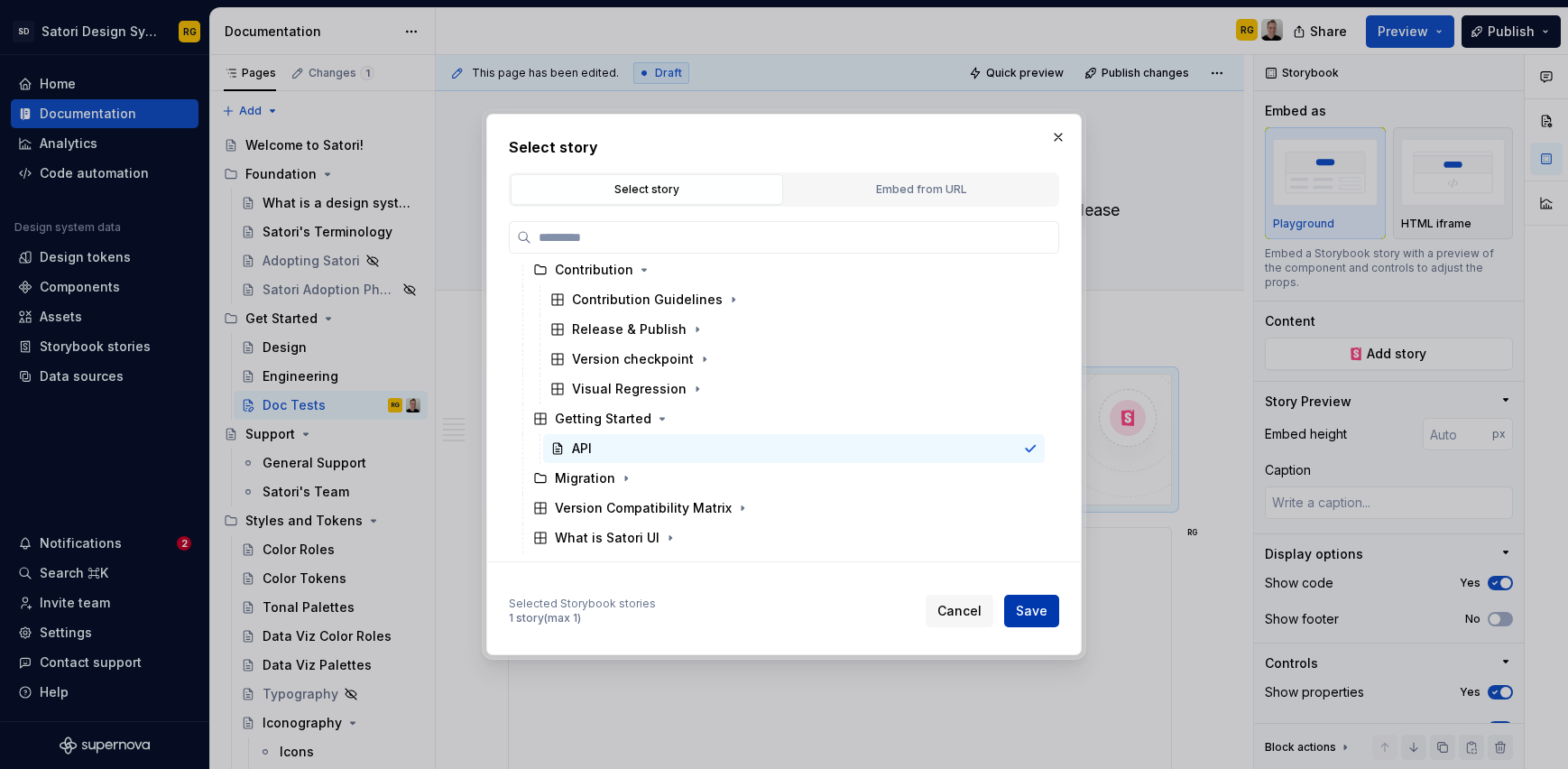 click on "Save" at bounding box center [1031, 611] 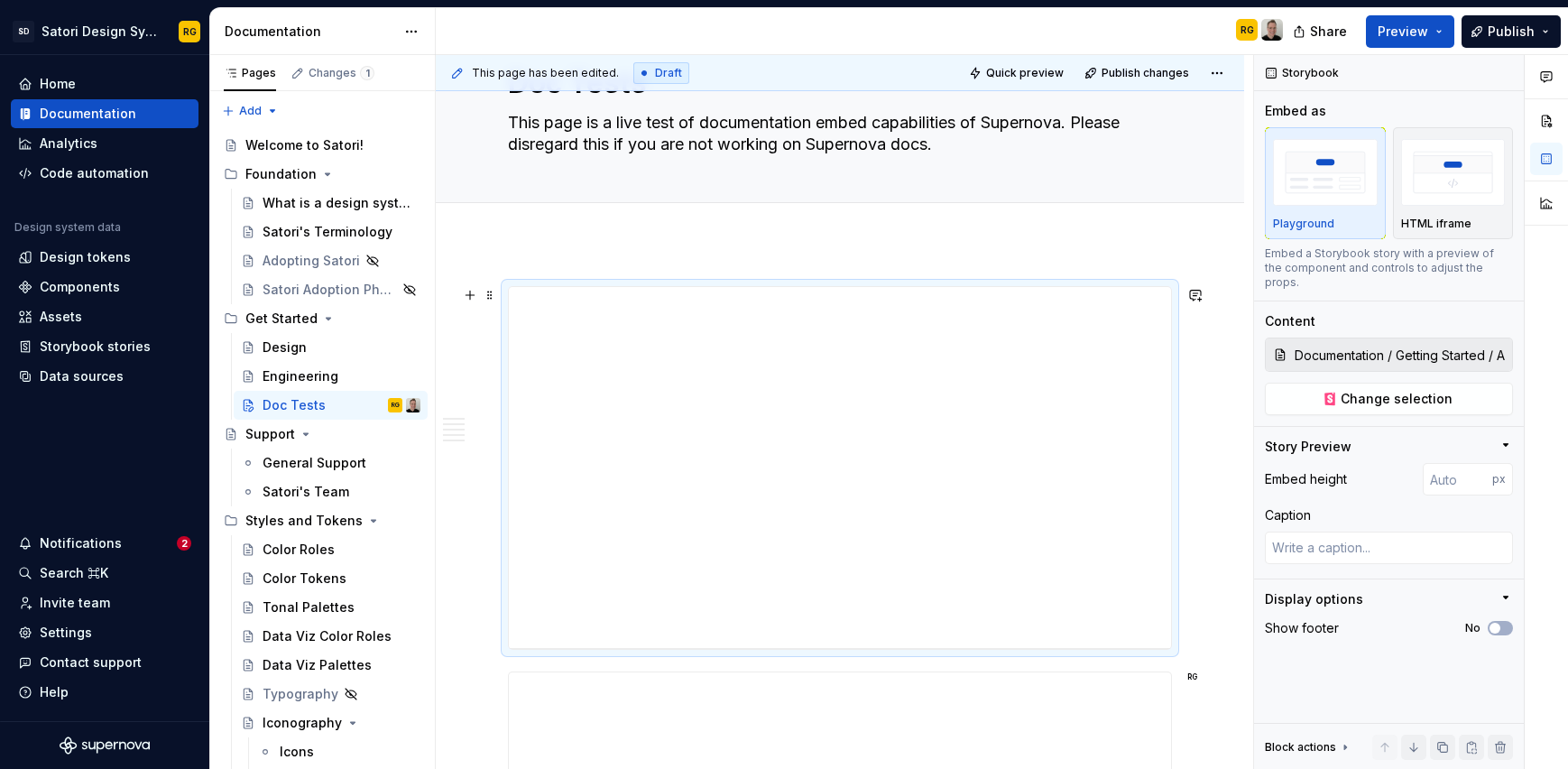 scroll, scrollTop: 103, scrollLeft: 0, axis: vertical 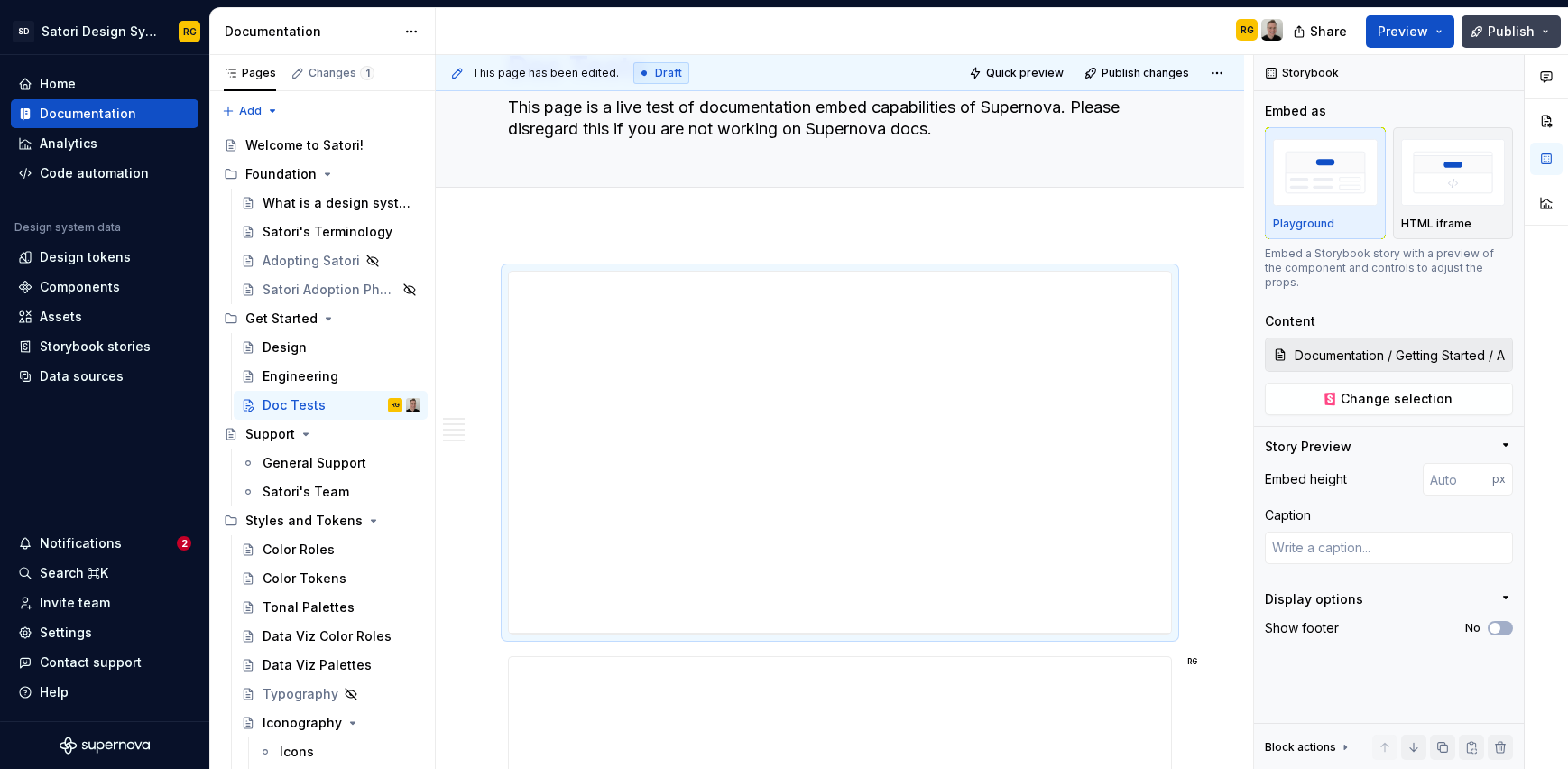 click on "Publish" at bounding box center (1511, 32) 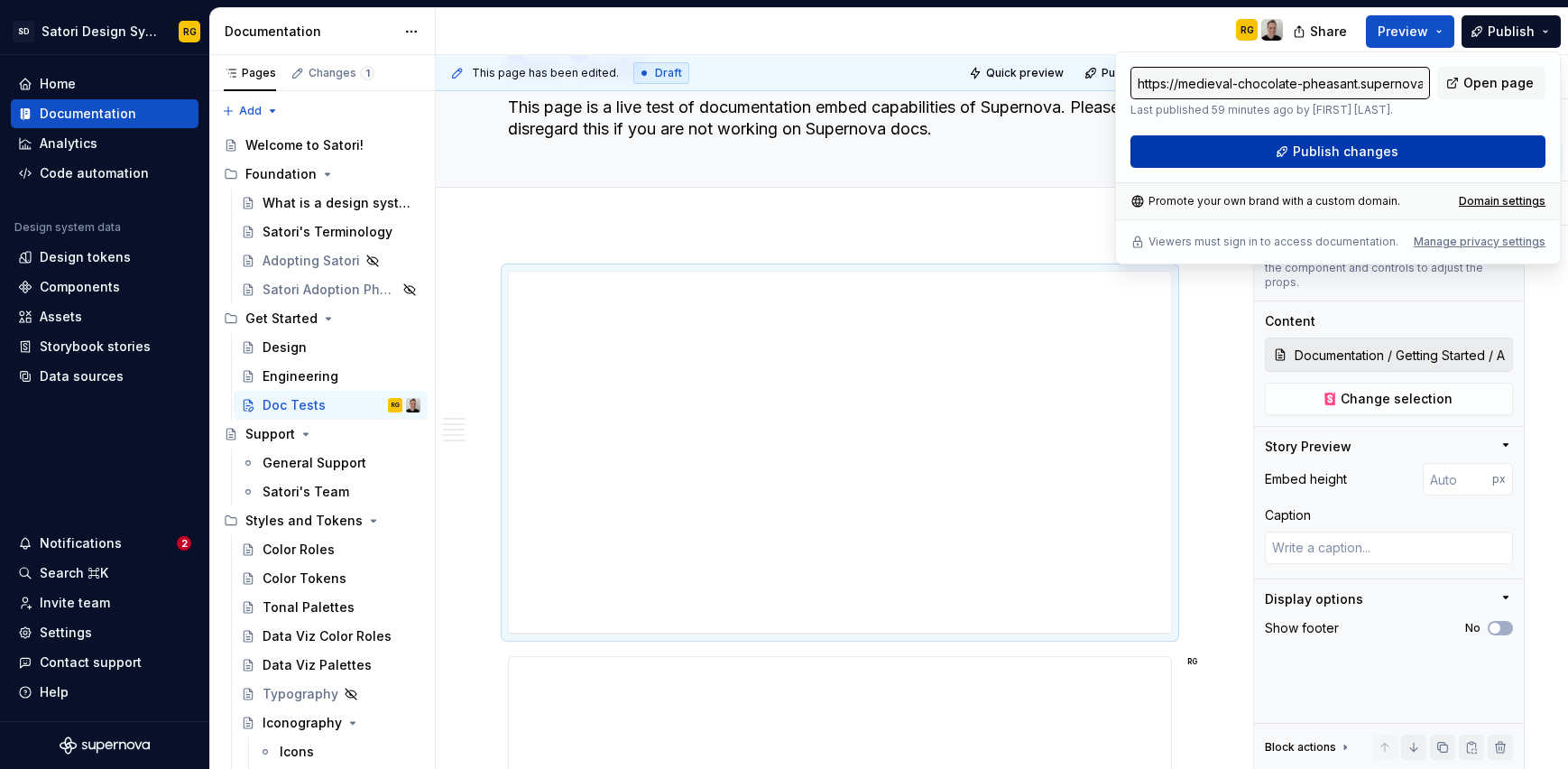 click on "Publish changes" at bounding box center [1345, 152] 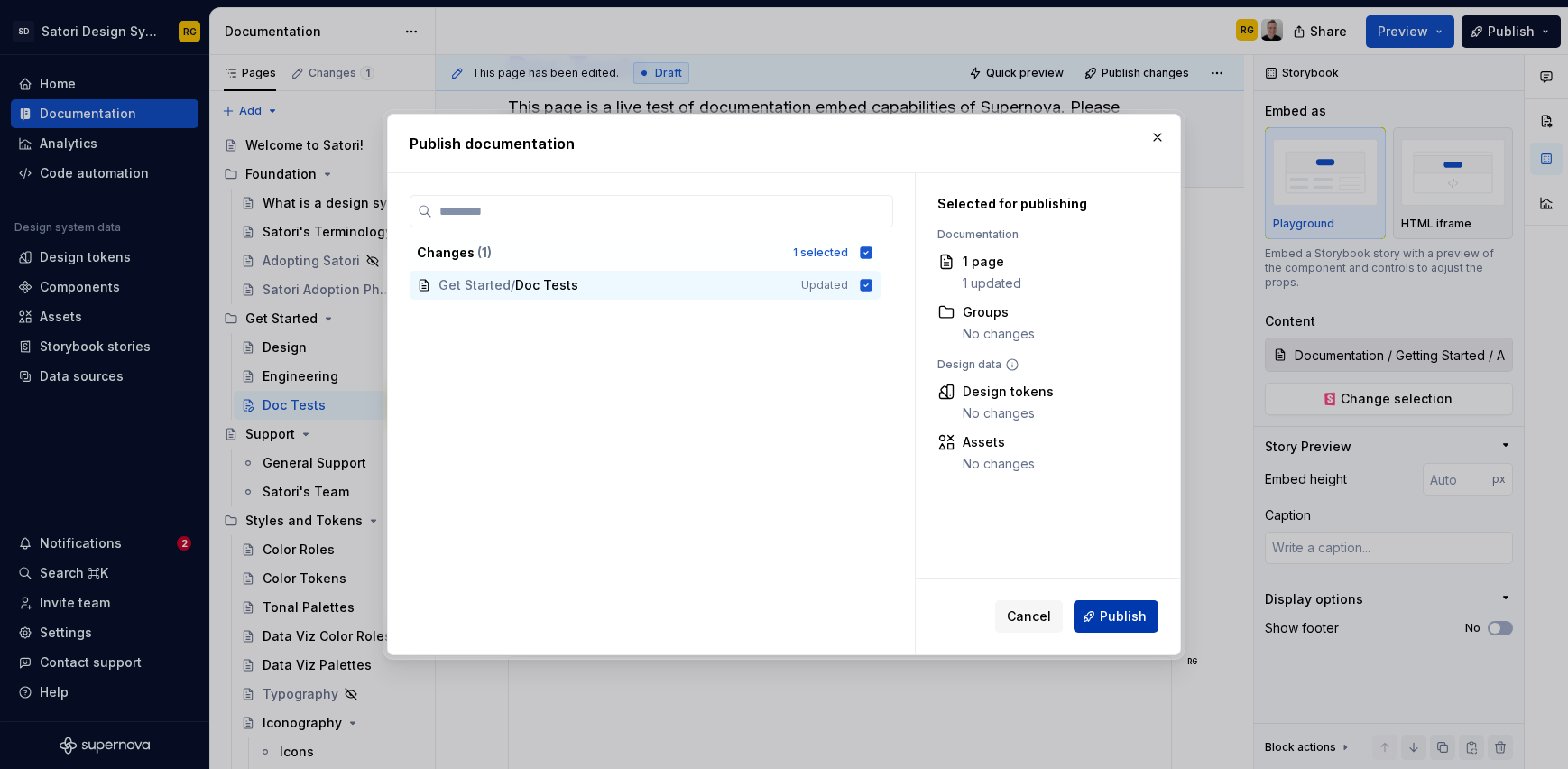 click on "Publish" at bounding box center [1123, 616] 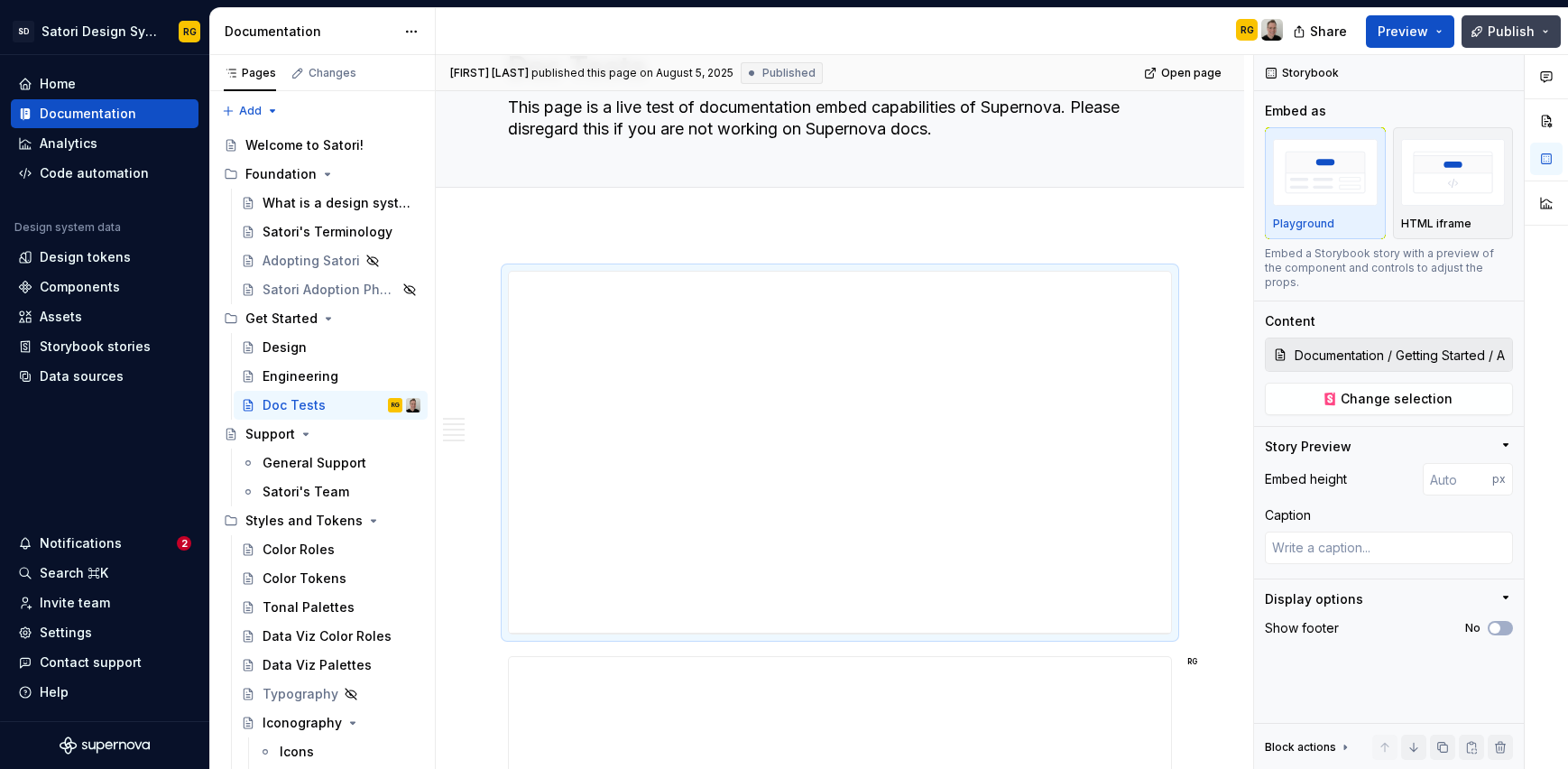 click on "Publish" at bounding box center (1511, 32) 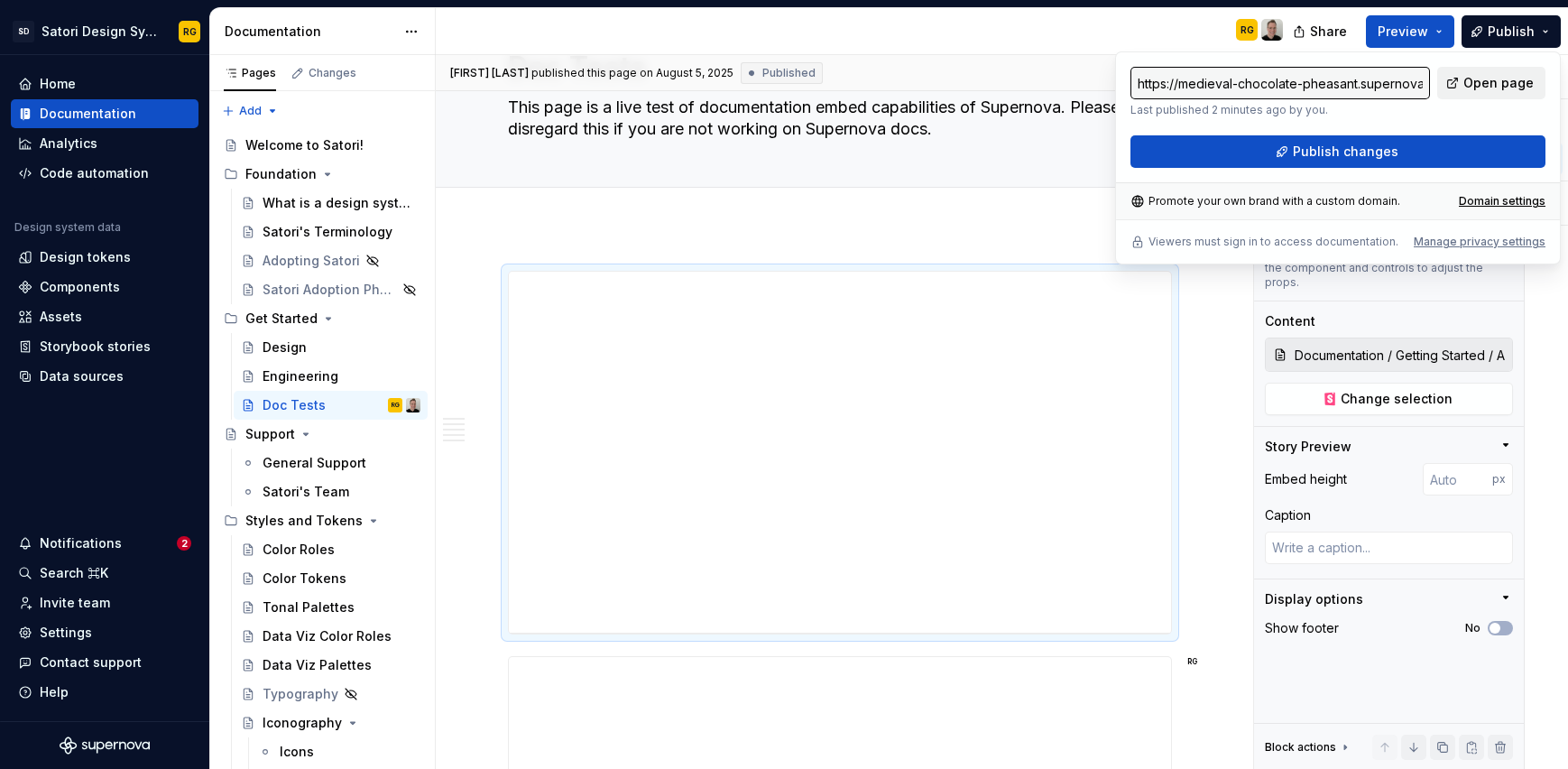click on "Open page" at bounding box center (1499, 83) 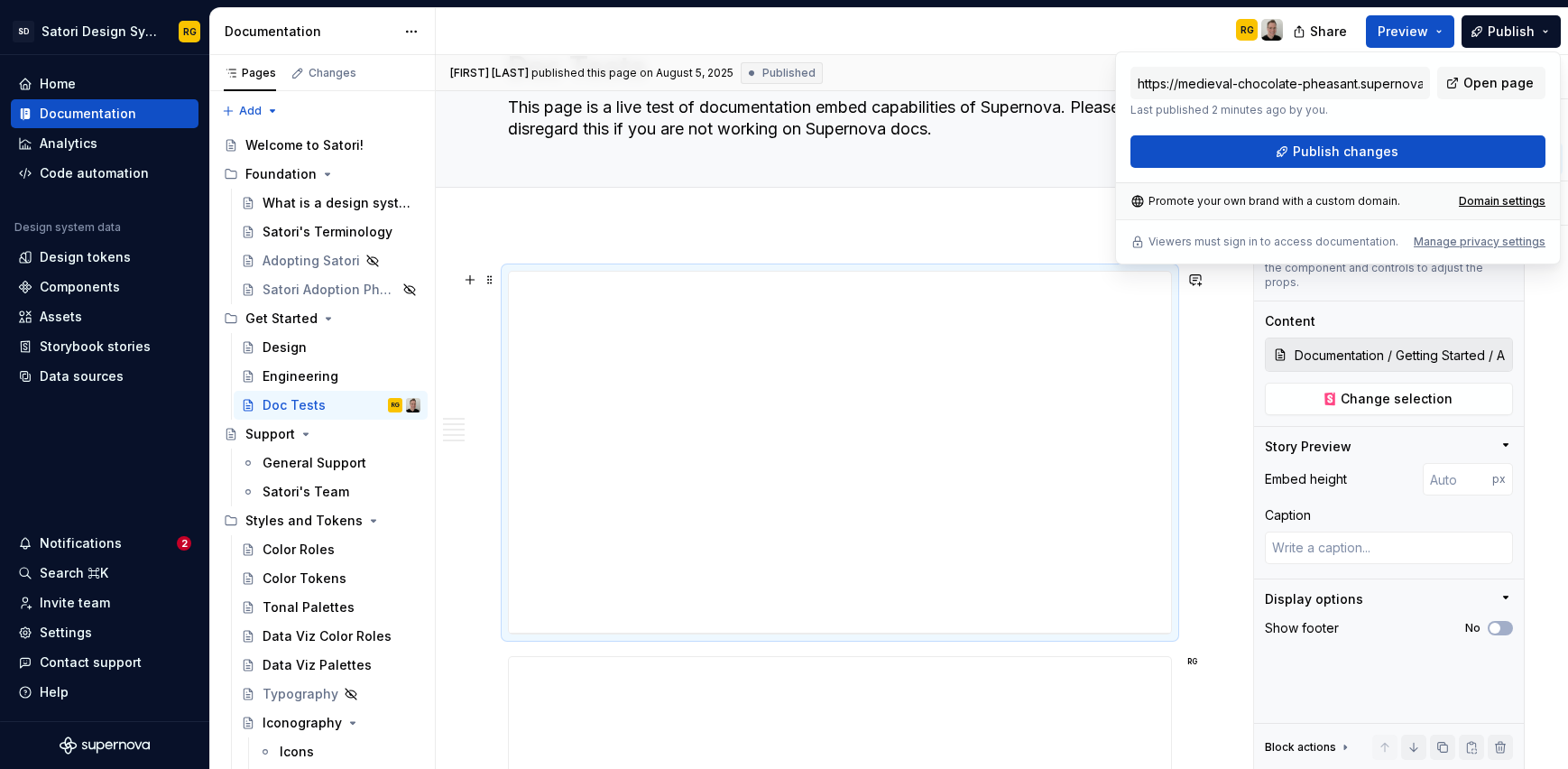click on "**********" at bounding box center [840, 1631] 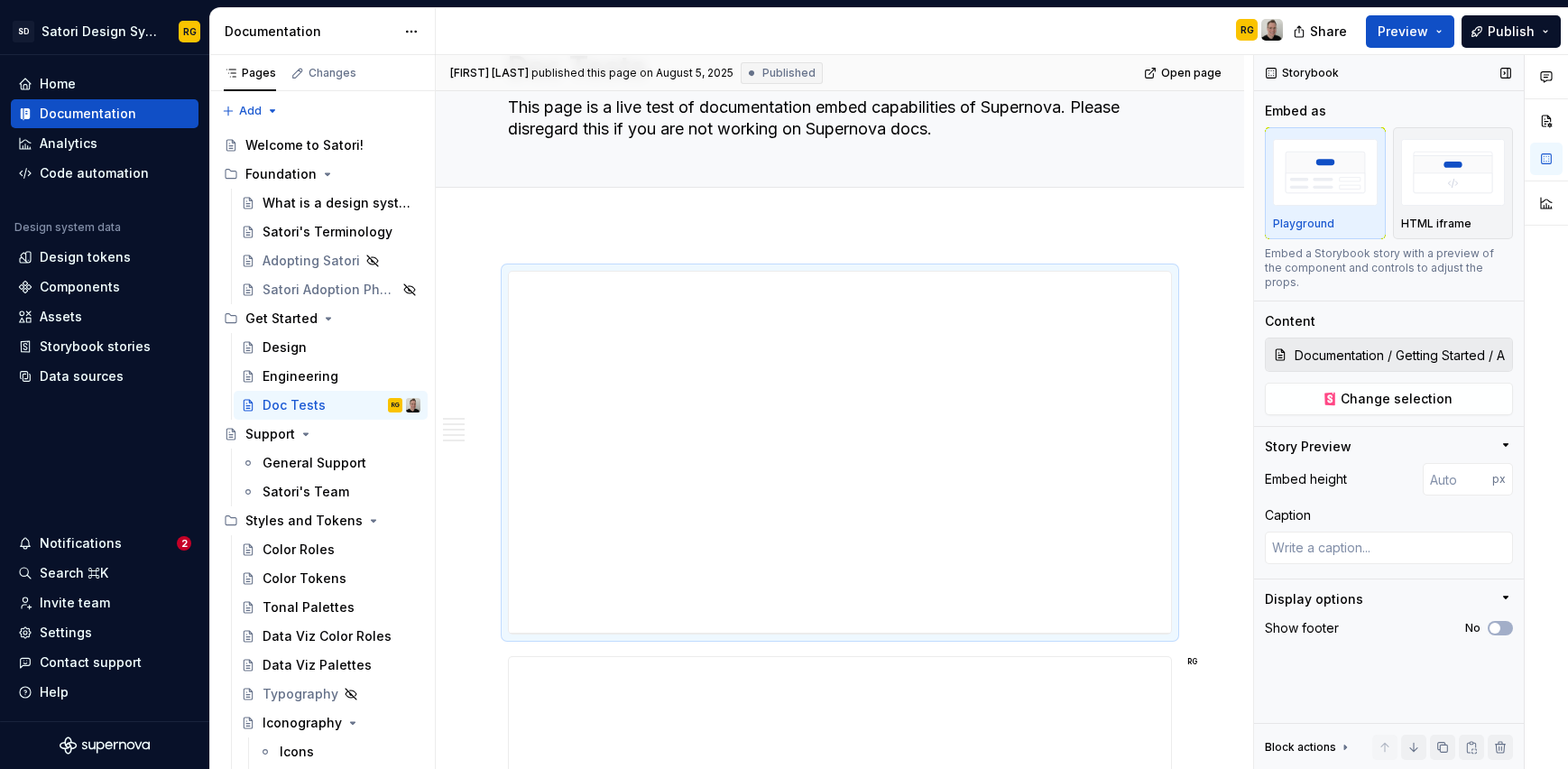 click 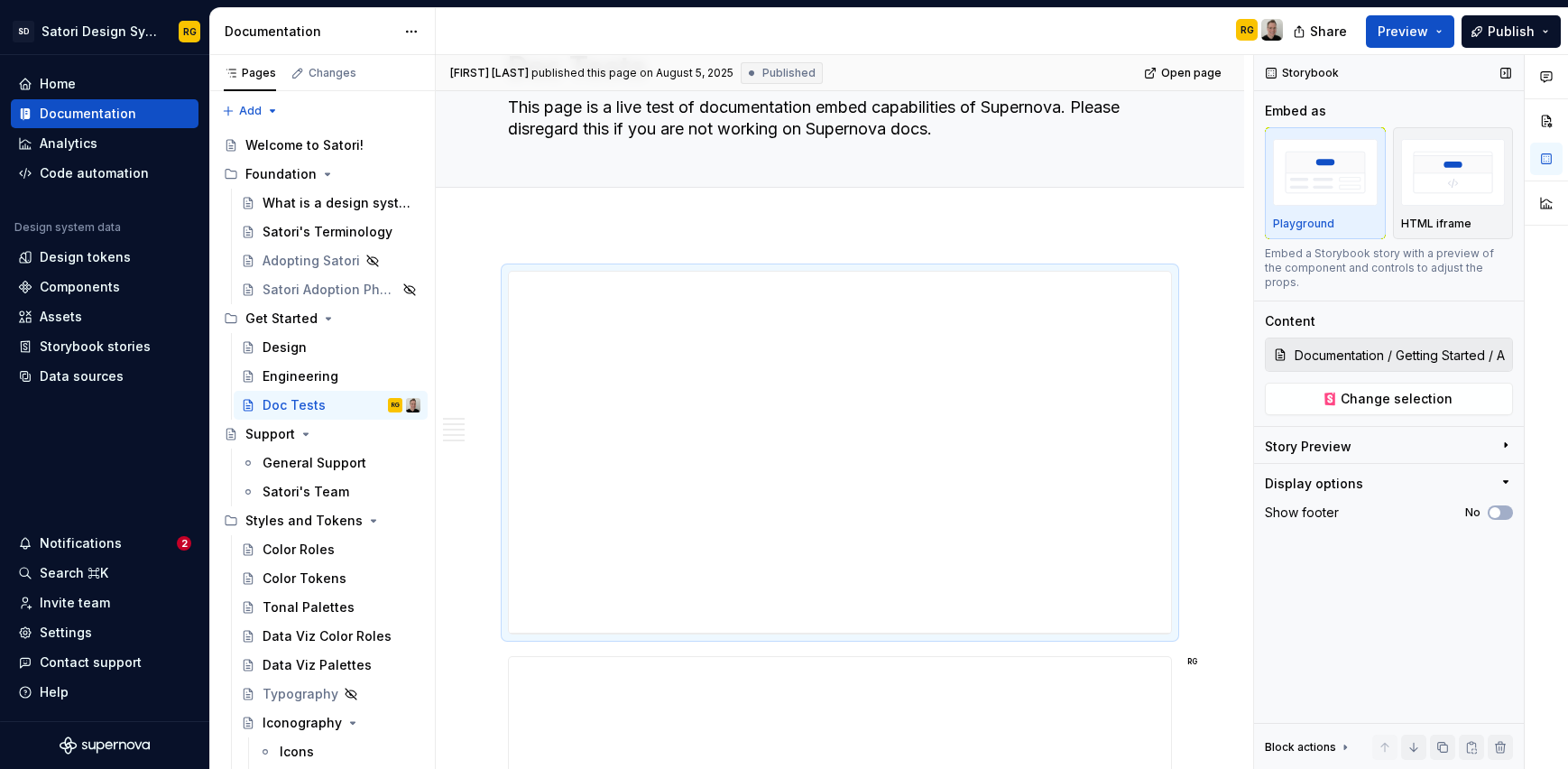 click 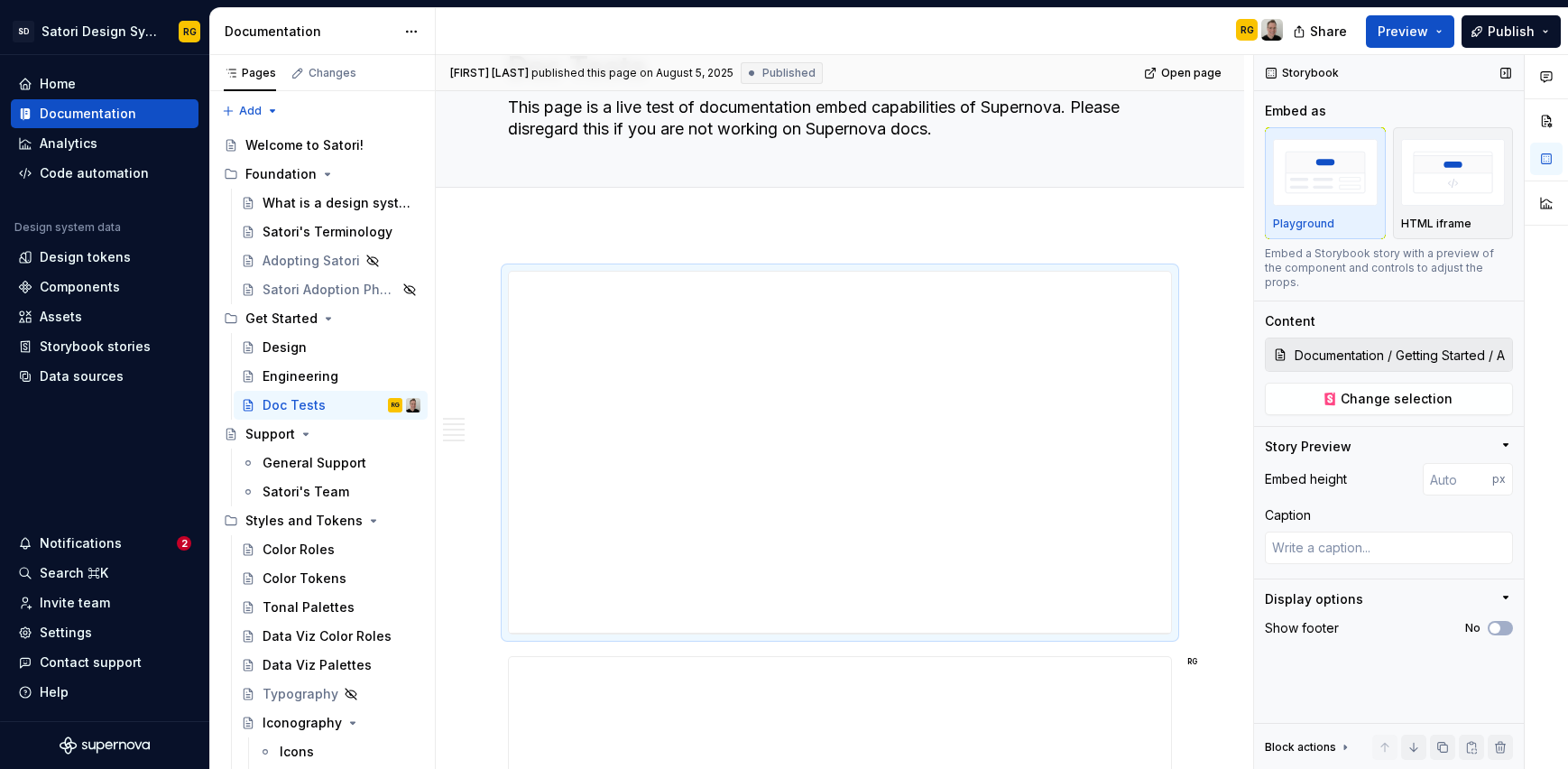 click on "Block actions" at bounding box center (1300, 747) 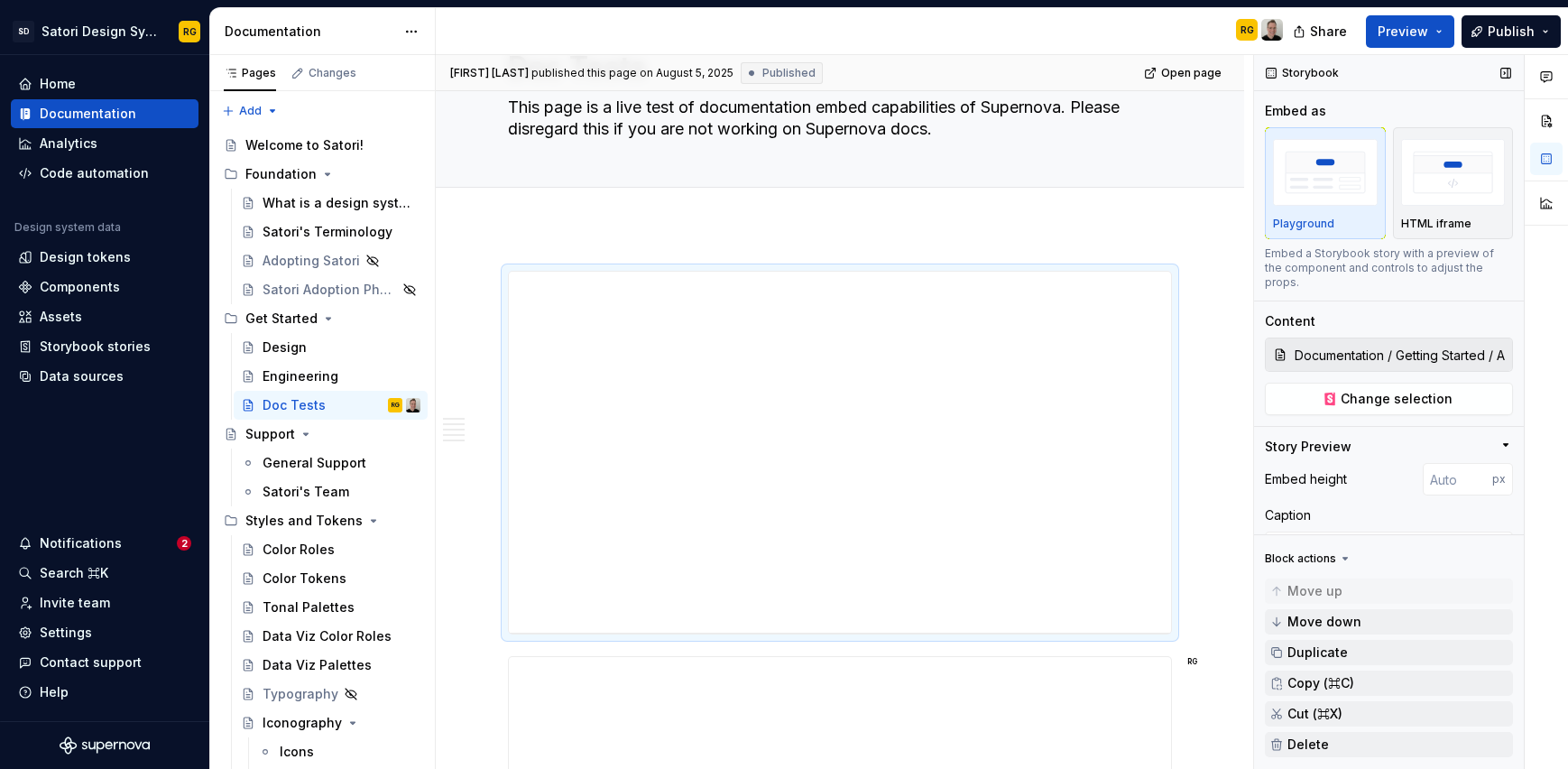 click 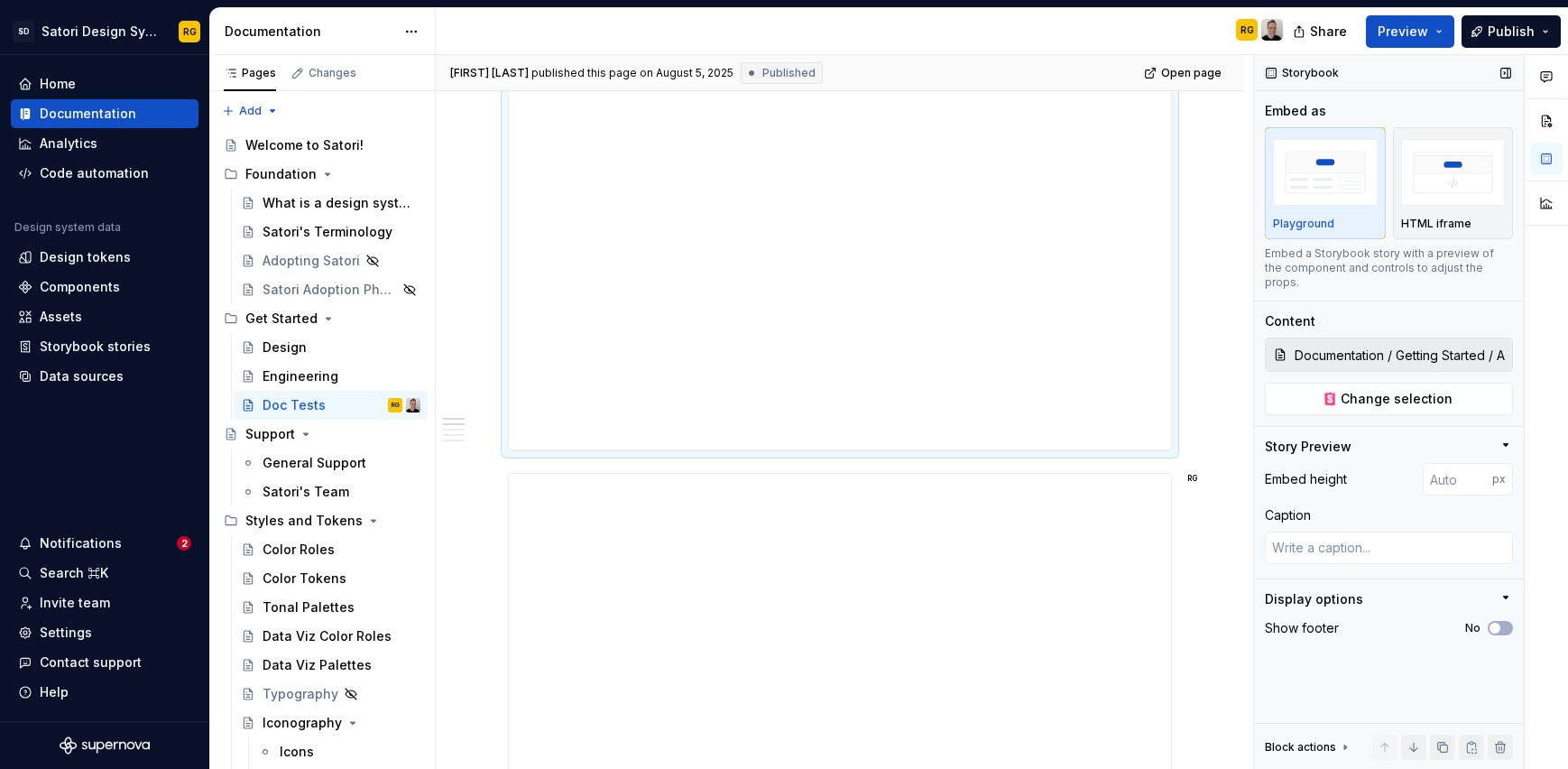scroll, scrollTop: 0, scrollLeft: 0, axis: both 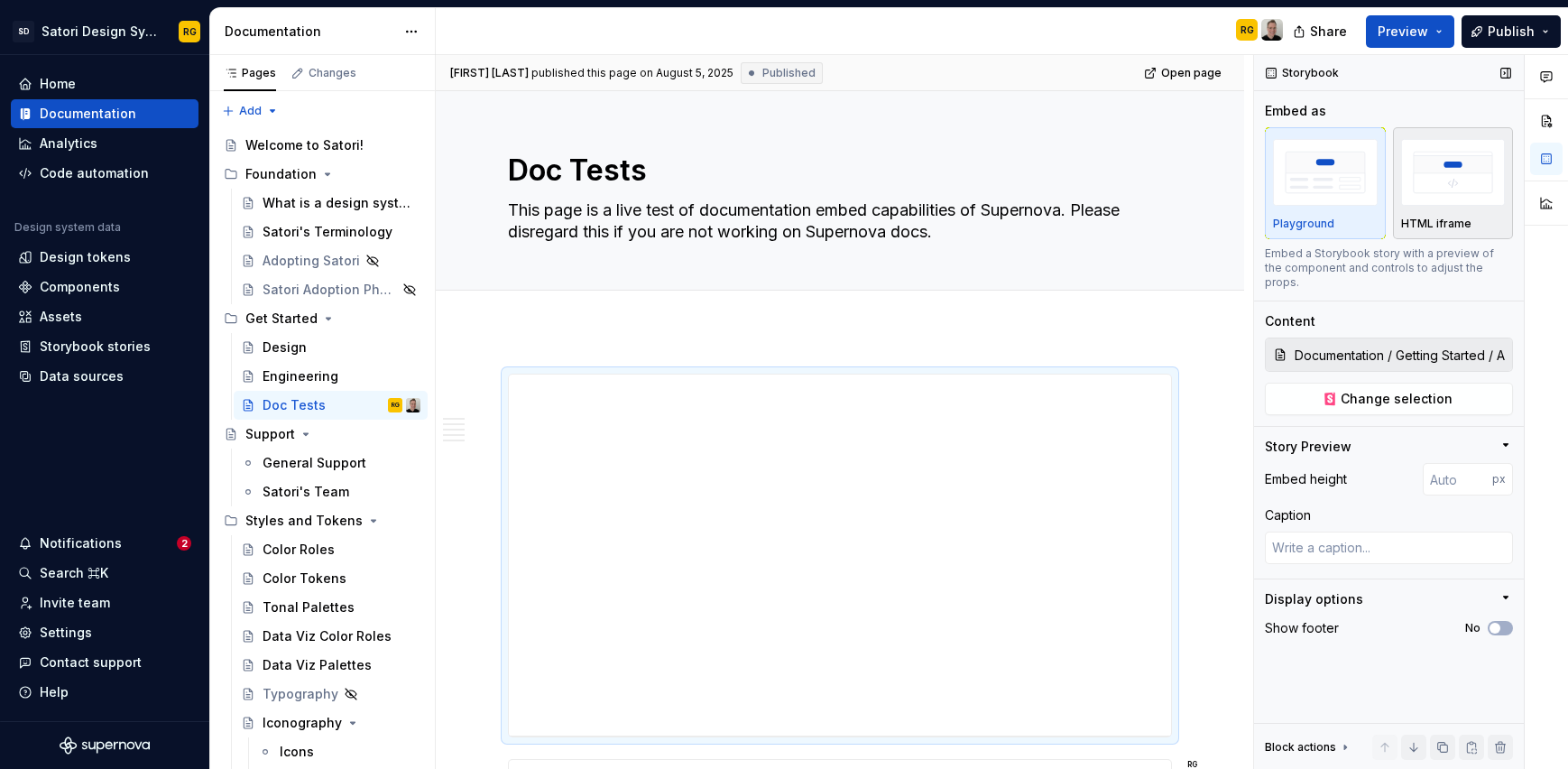 click at bounding box center (1453, 171) 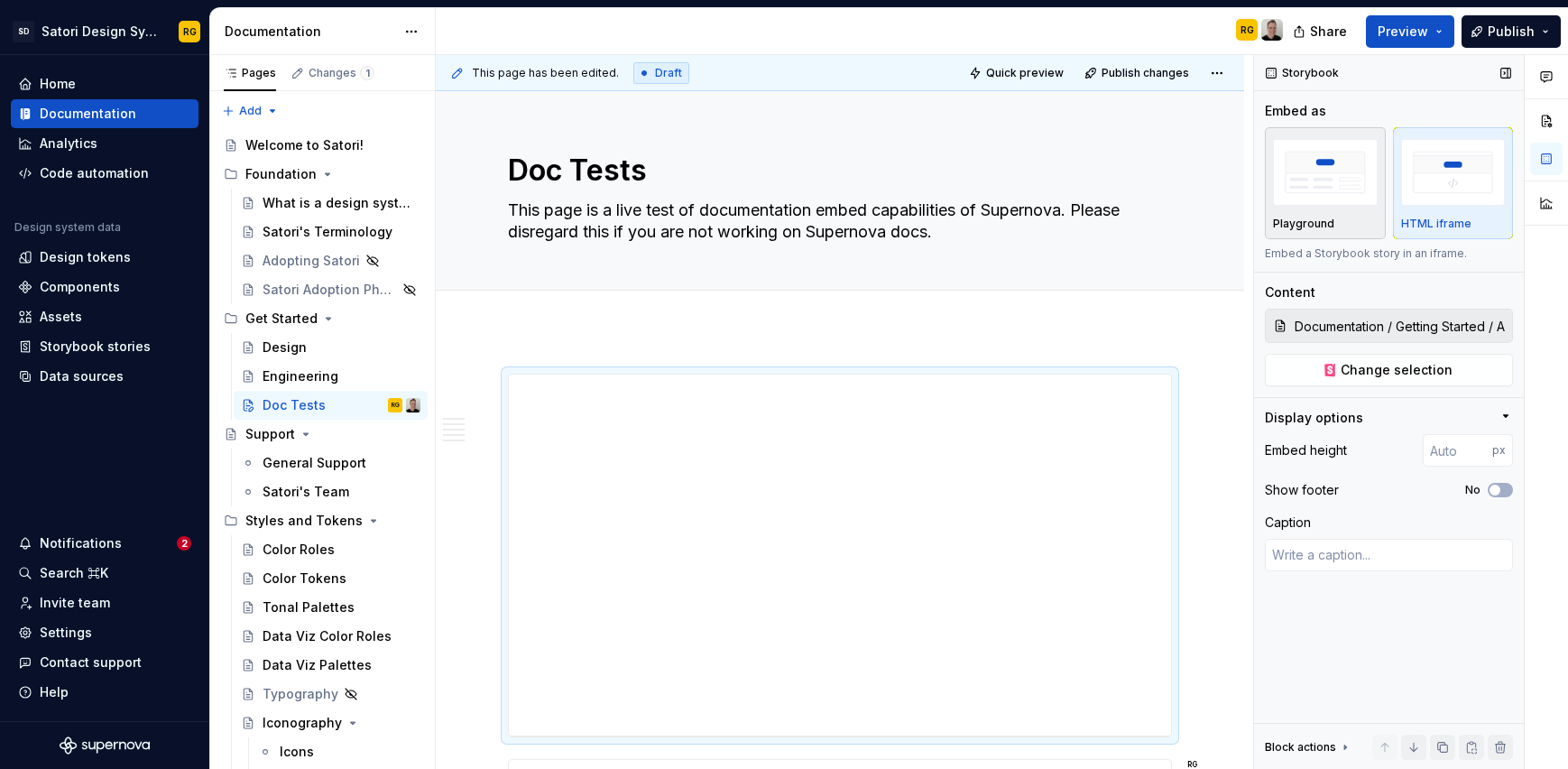 click on "Playground" at bounding box center [1325, 183] 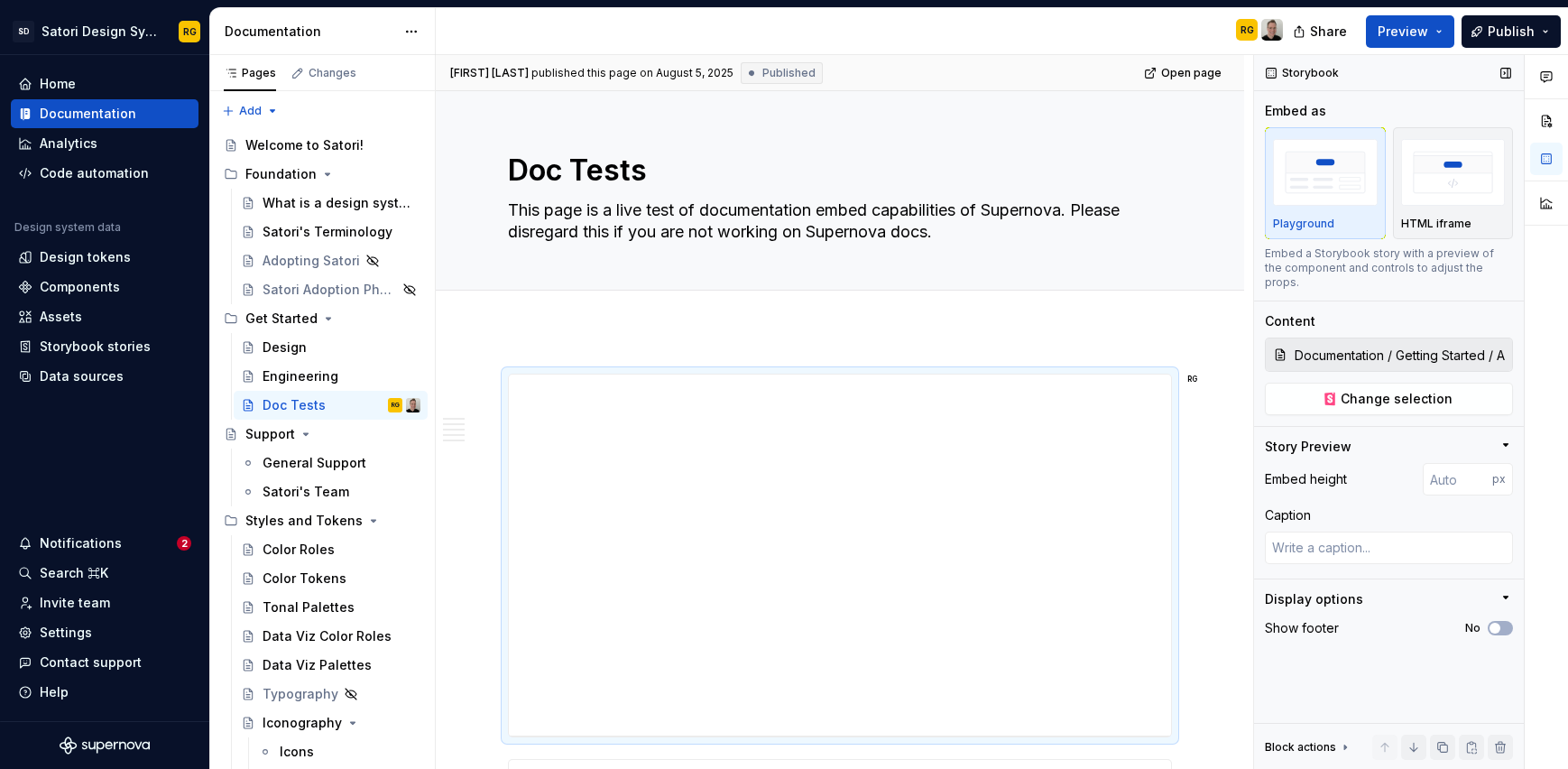 type on "*" 